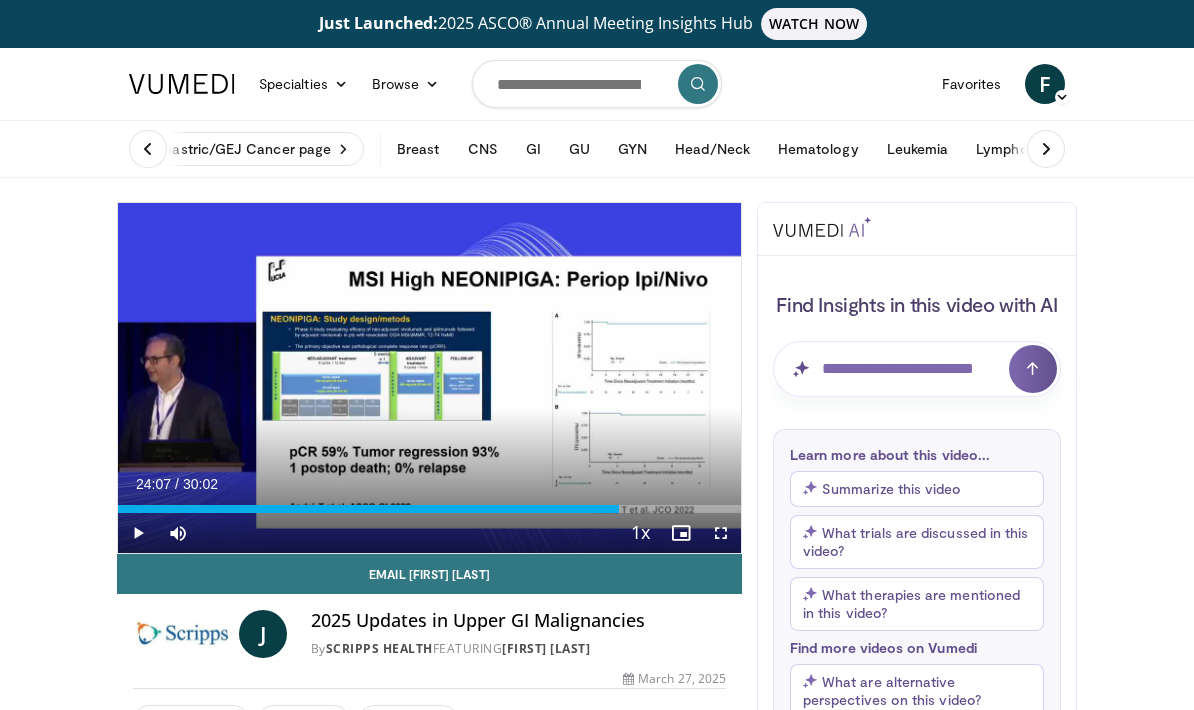 scroll, scrollTop: 0, scrollLeft: 0, axis: both 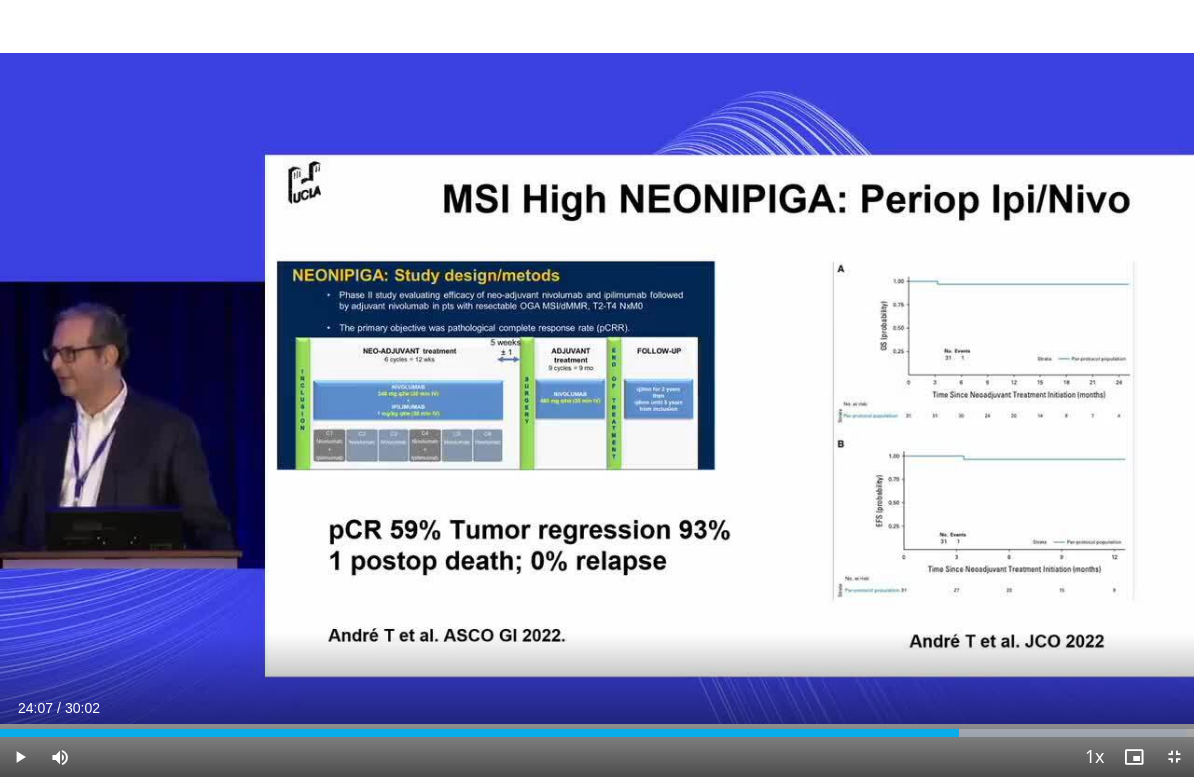 click at bounding box center [20, 757] 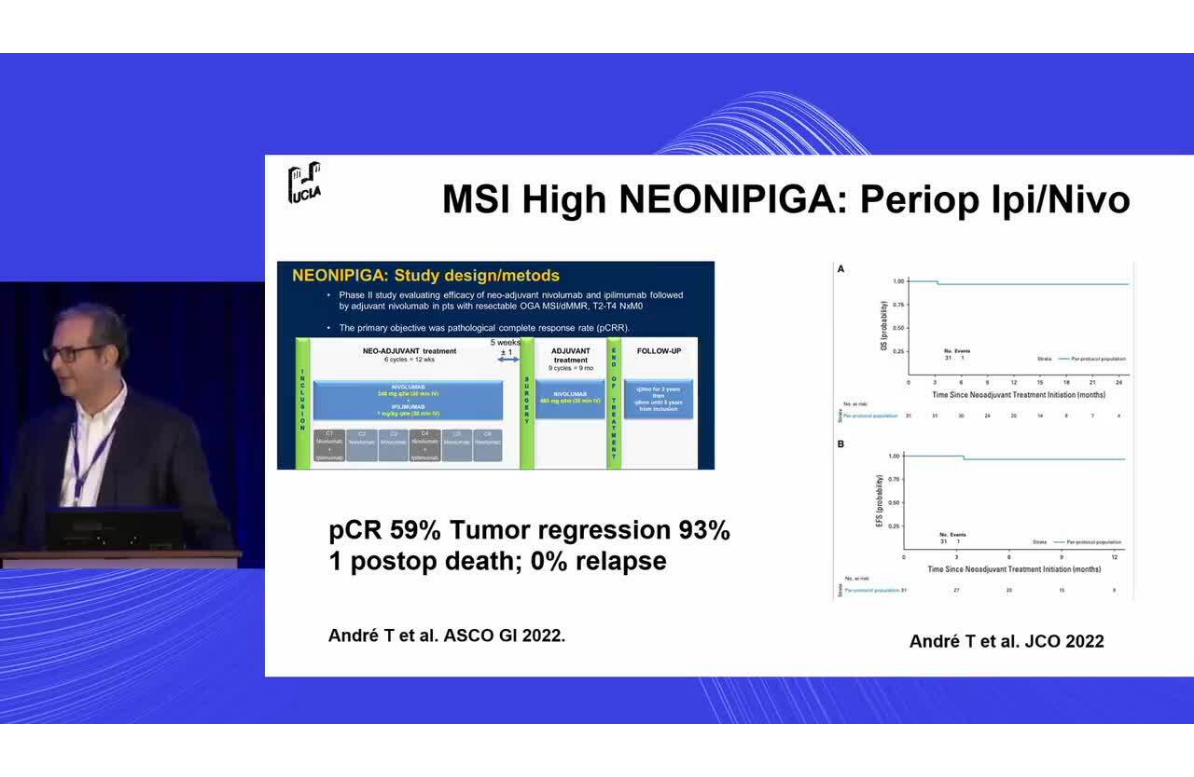 click on "Just Launched:  2025 ASCO® Annual Meeting Insights Hub WATCH NOW
Specialties
Adult & Family Medicine
Allergy, Asthma, Immunology
Anesthesiology
Cardiology
Dental
Dermatology
Endocrinology
Gastroenterology & Hepatology
General Surgery
Hematology & Oncology
Infectious Disease
Nephrology
Neurology
Neurosurgery
Obstetrics & Gynecology
Ophthalmology
Oral Maxillofacial
Orthopaedics
Otolaryngology
Pediatrics
Plastic Surgery Podiatry" at bounding box center (597, 364) 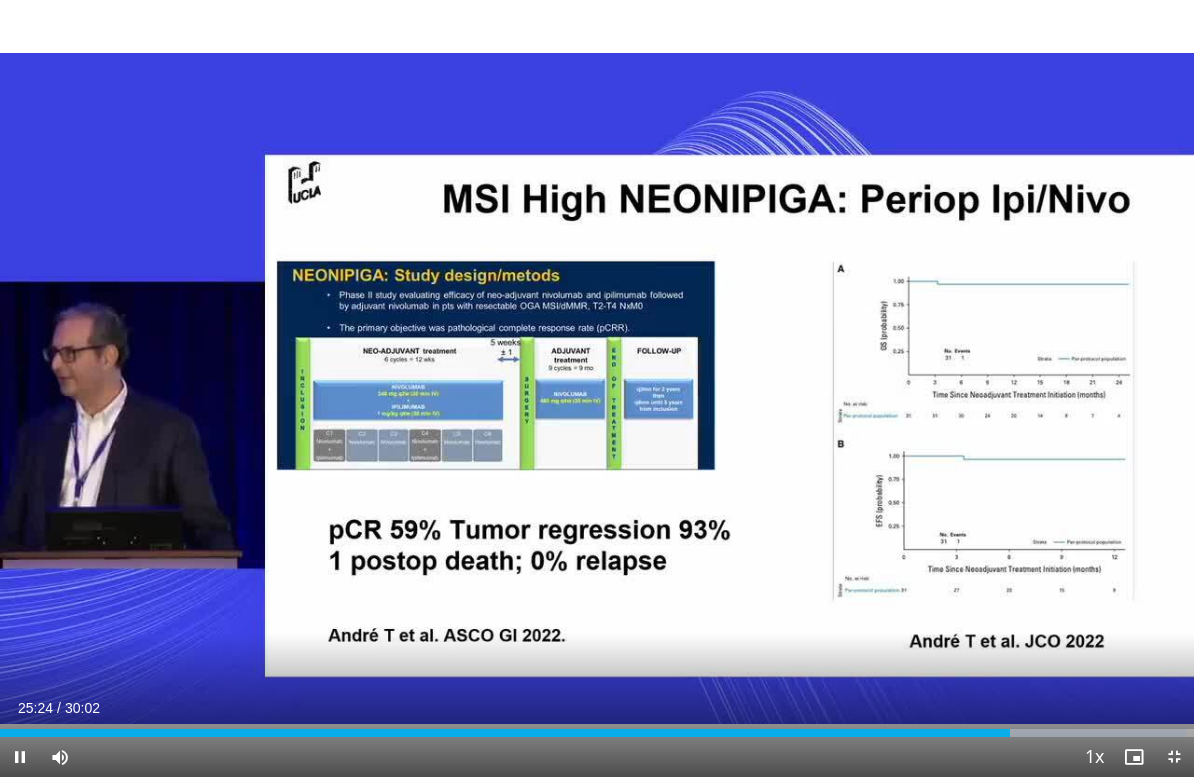 click at bounding box center (597, 389) 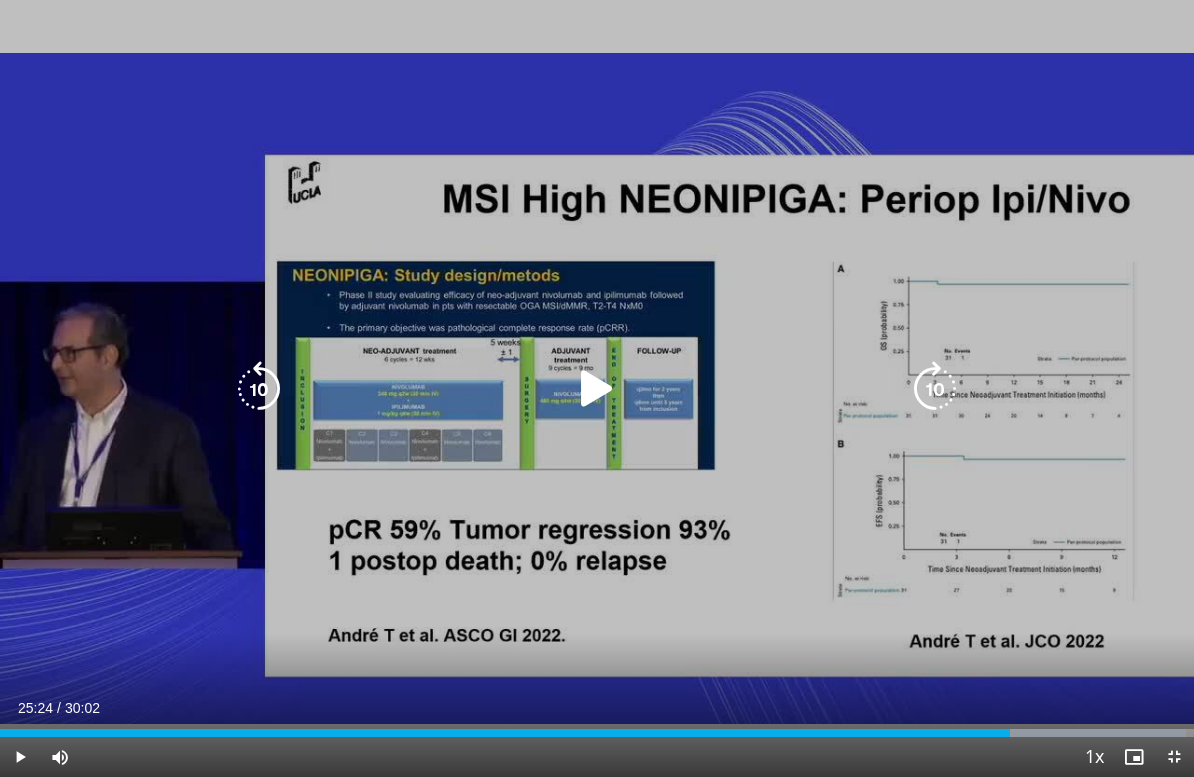 click at bounding box center (597, 389) 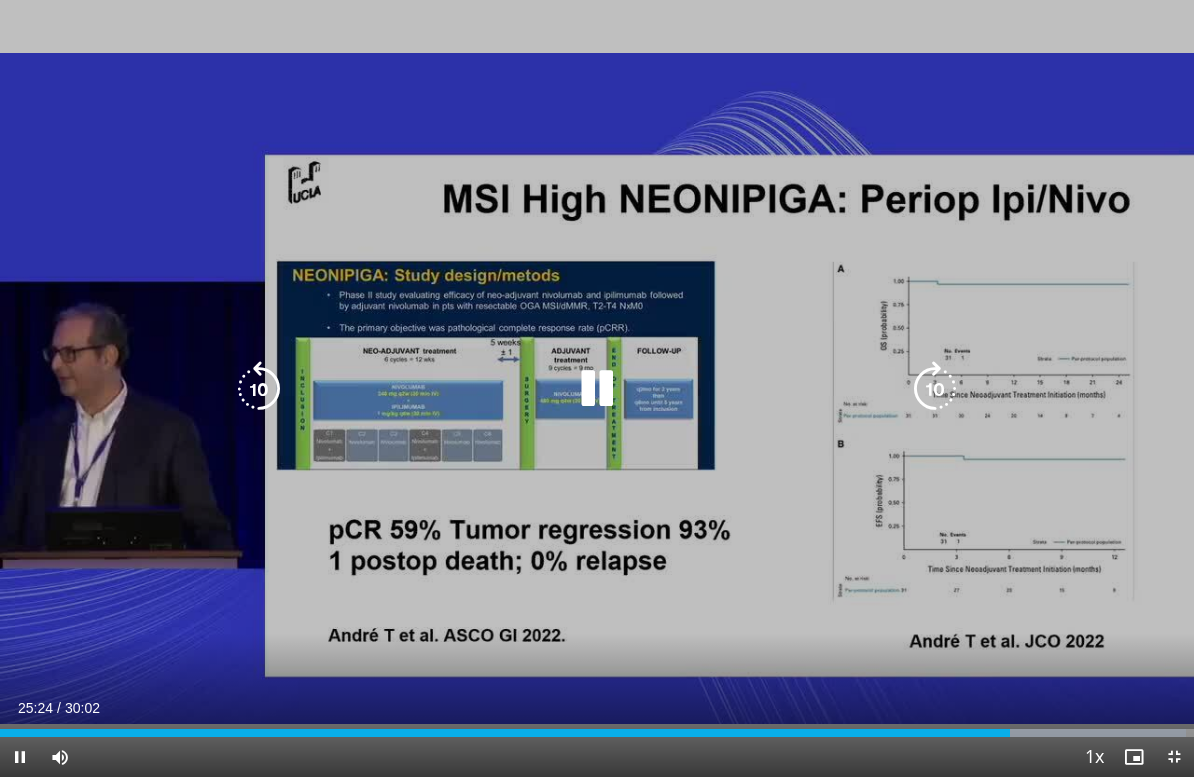 click at bounding box center [597, 389] 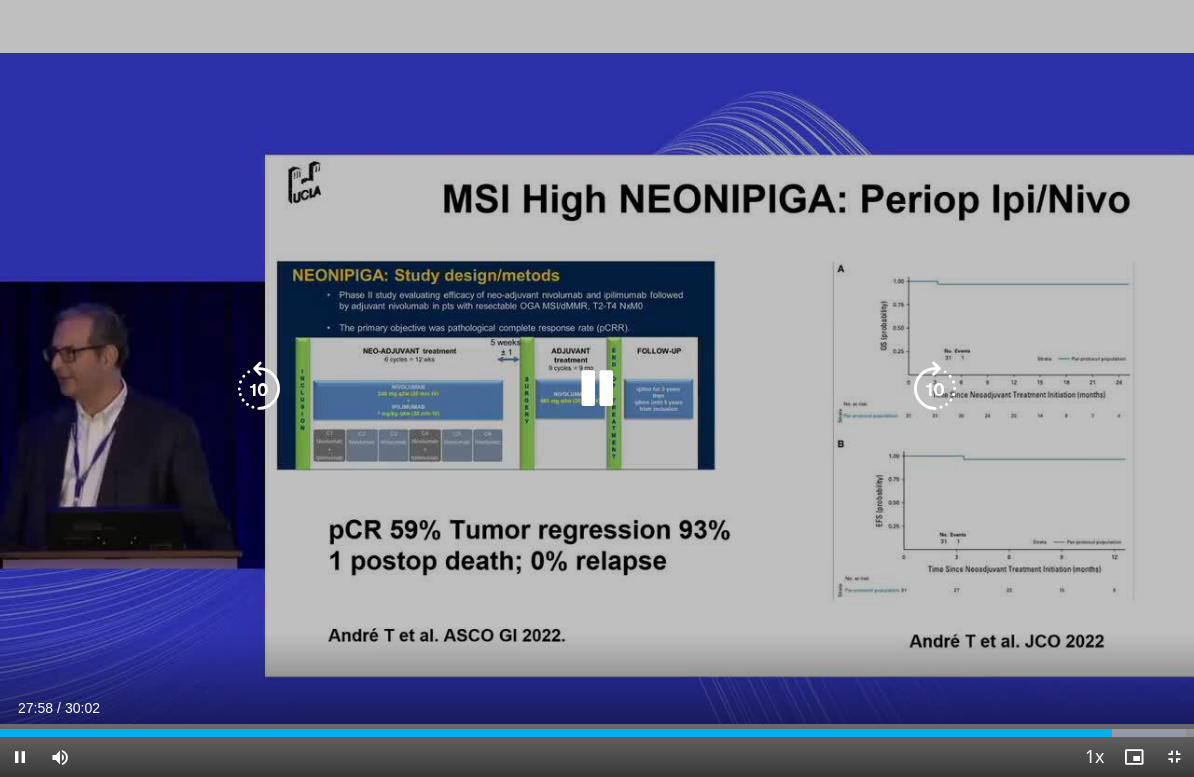 click at bounding box center (259, 389) 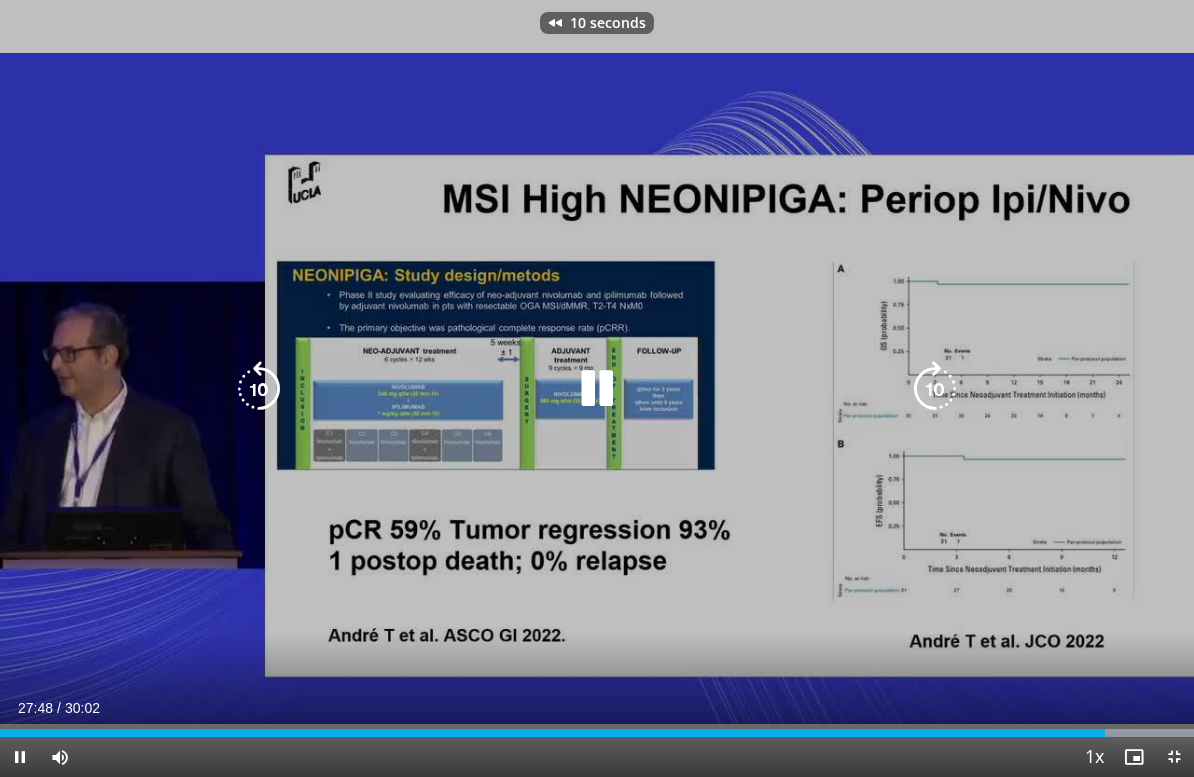 click at bounding box center (259, 389) 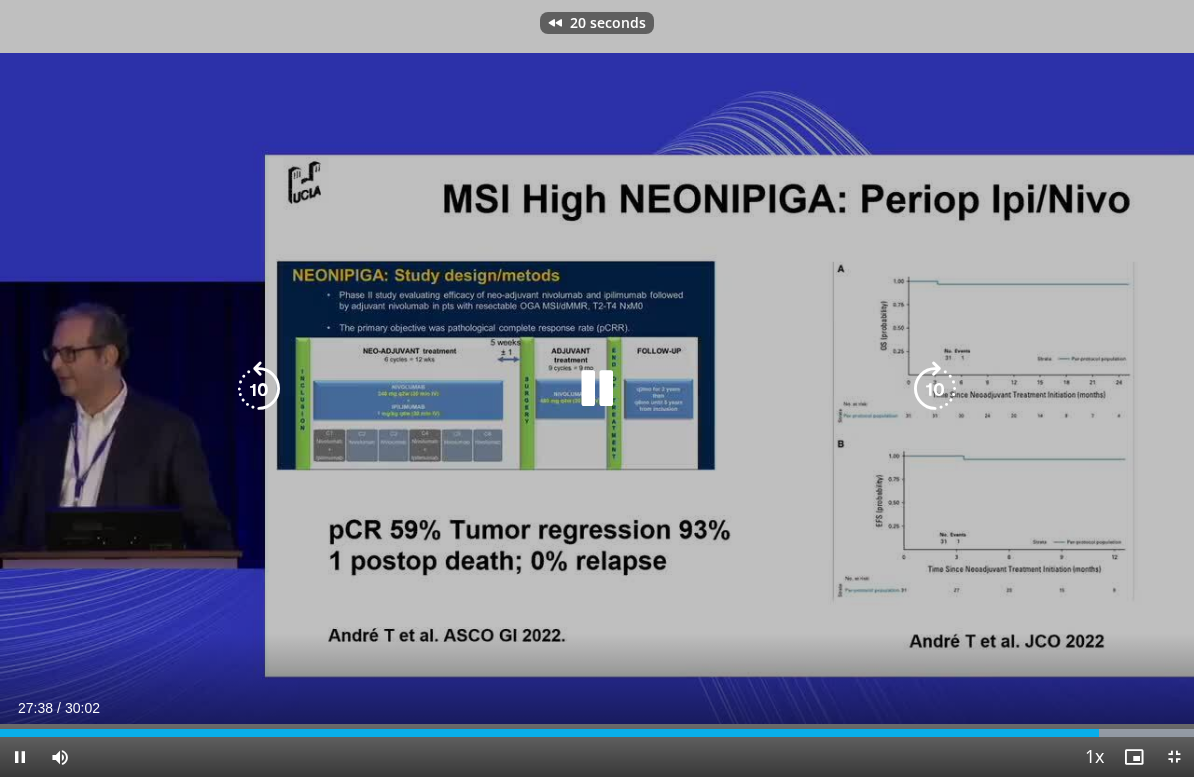 click at bounding box center (259, 389) 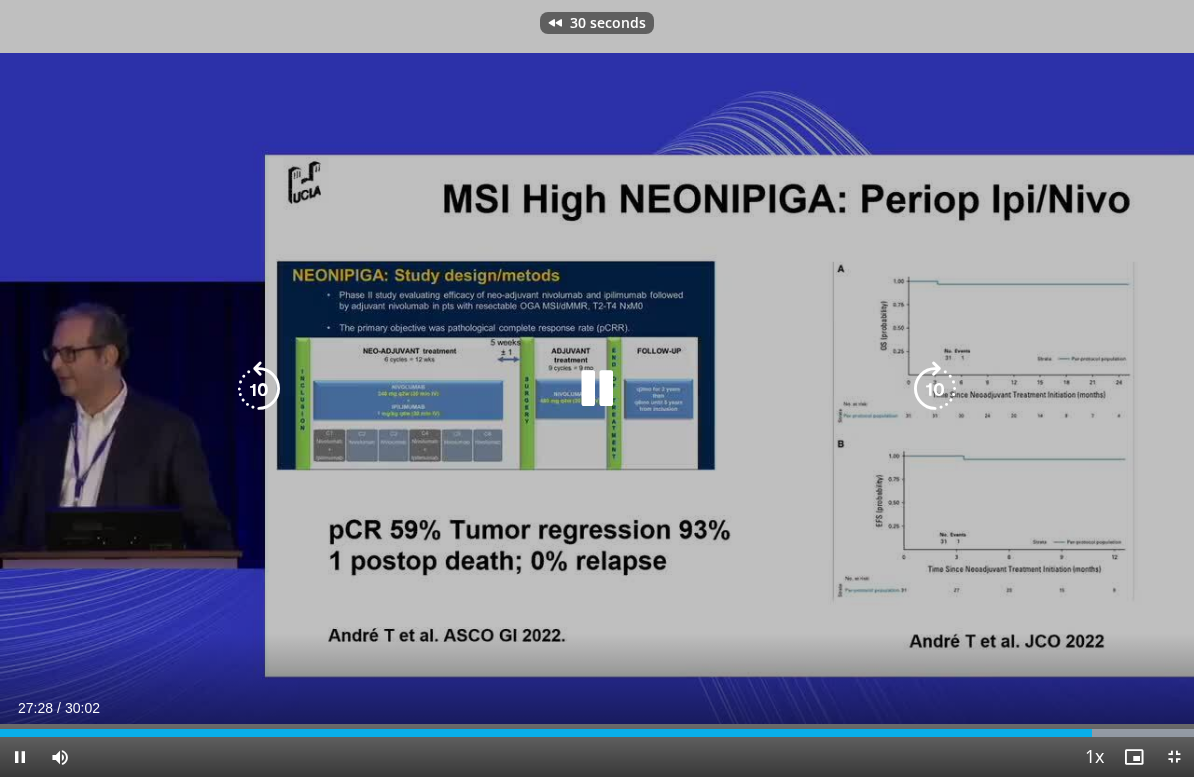 click at bounding box center [259, 389] 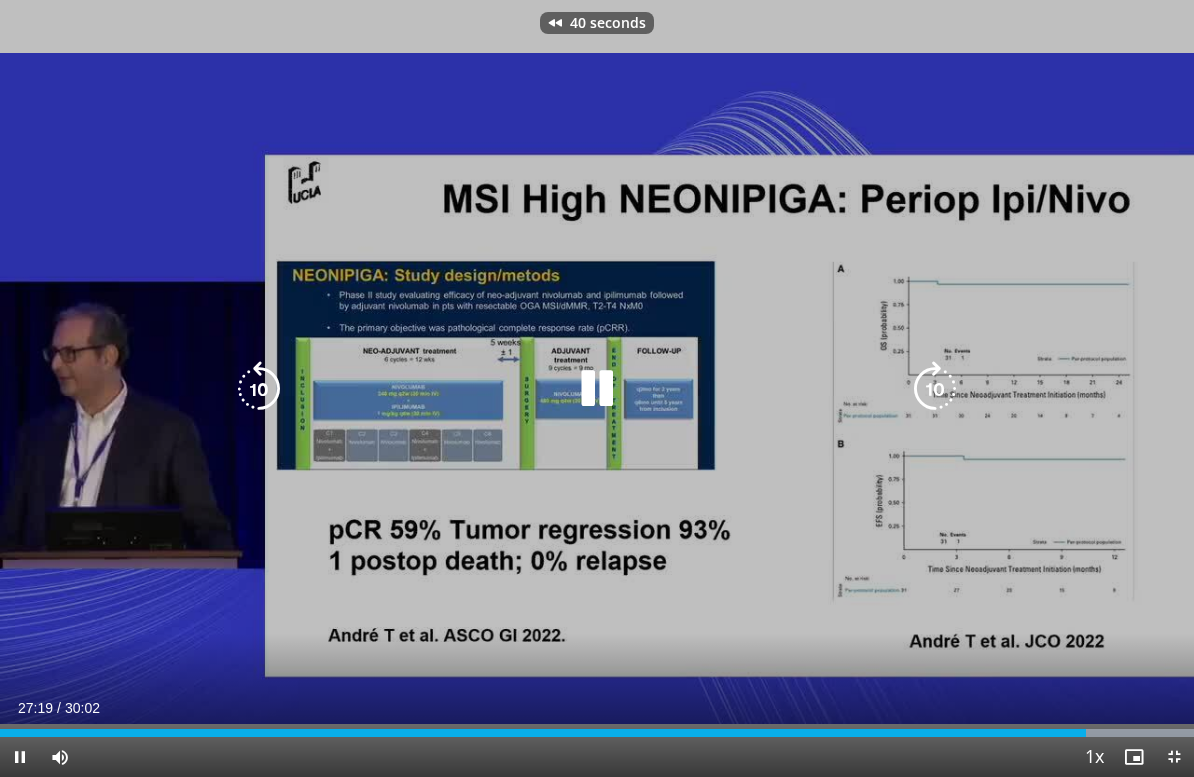 click at bounding box center [259, 389] 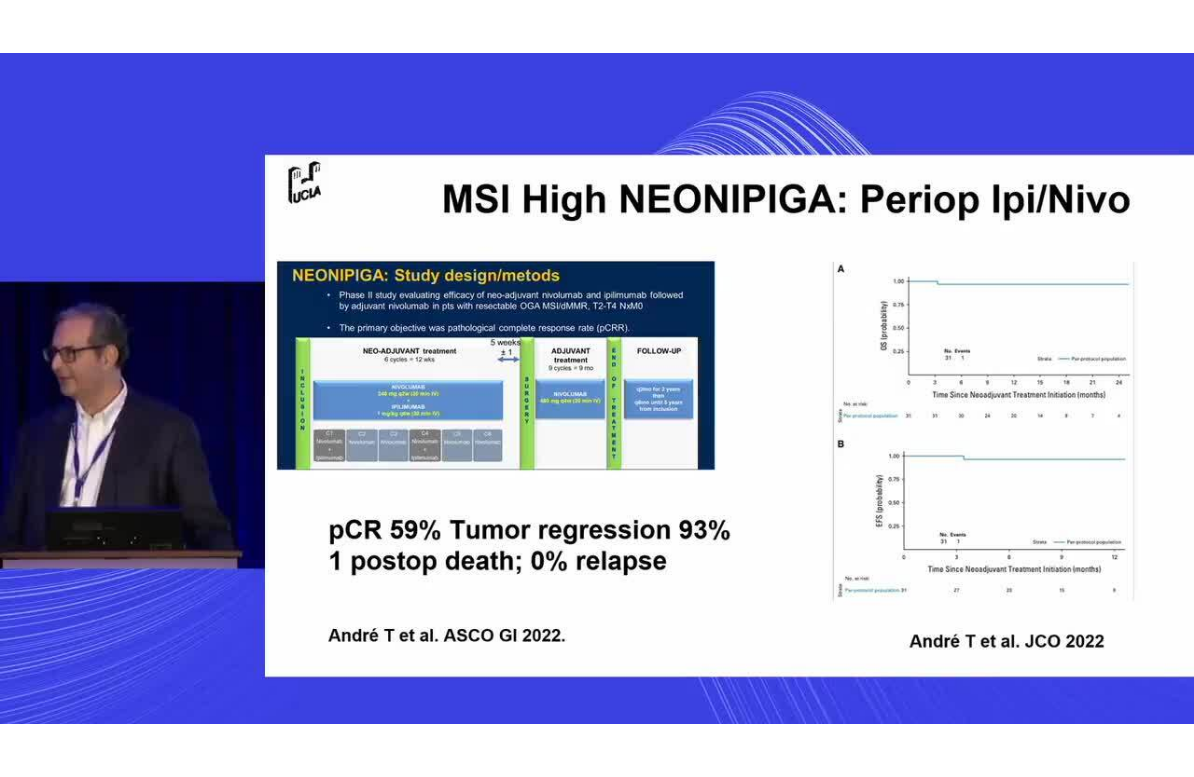 click on "50 seconds
Tap to unmute" at bounding box center [597, 388] 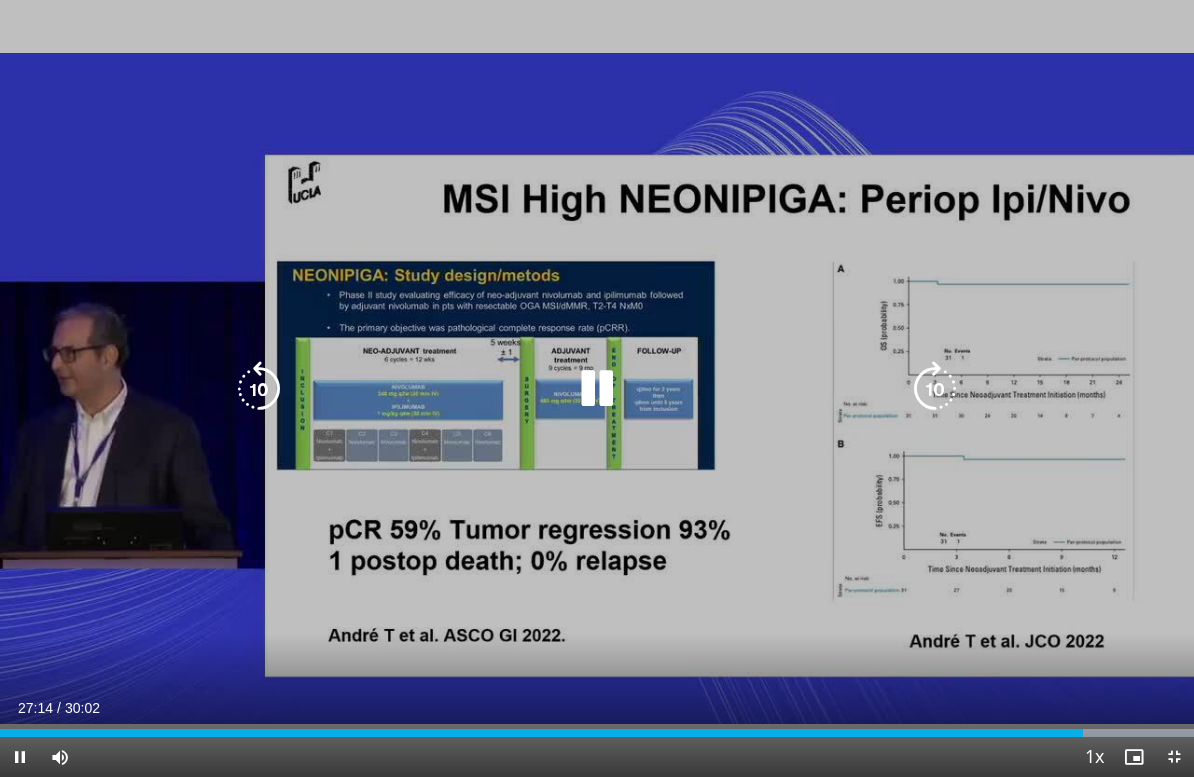 click on "50 seconds
Tap to unmute" at bounding box center (597, 388) 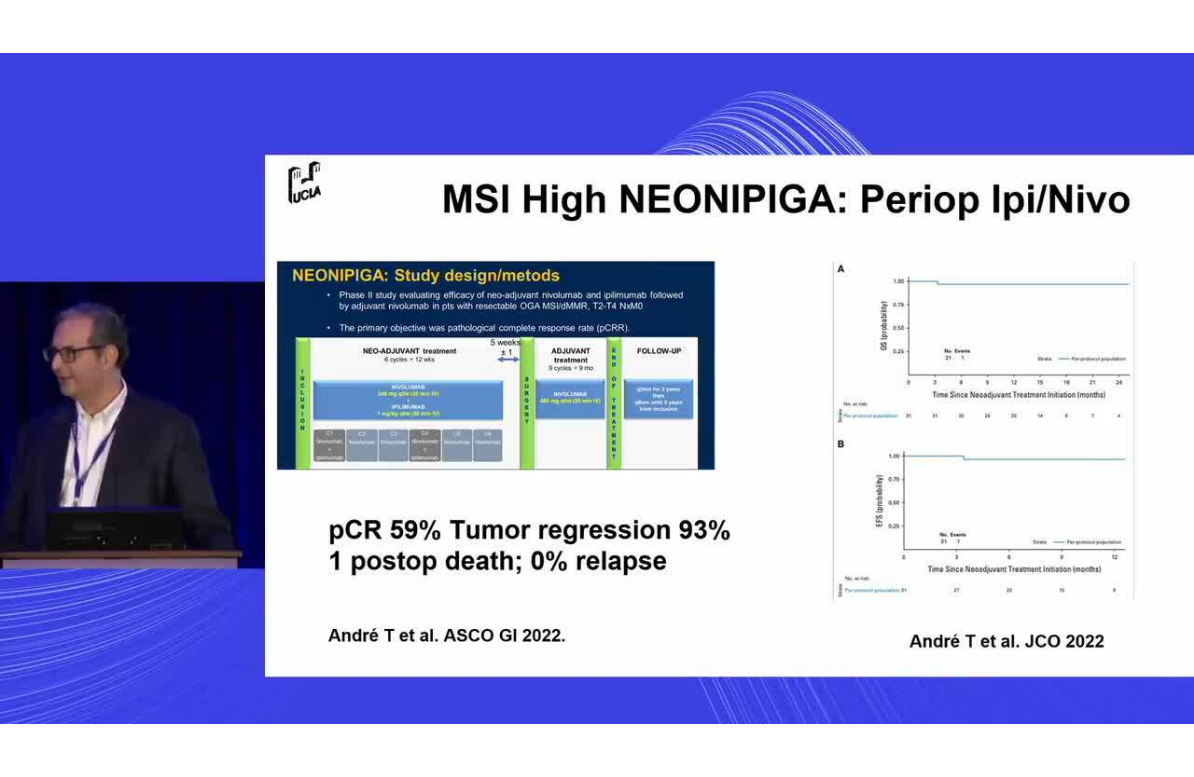 click at bounding box center (259, 389) 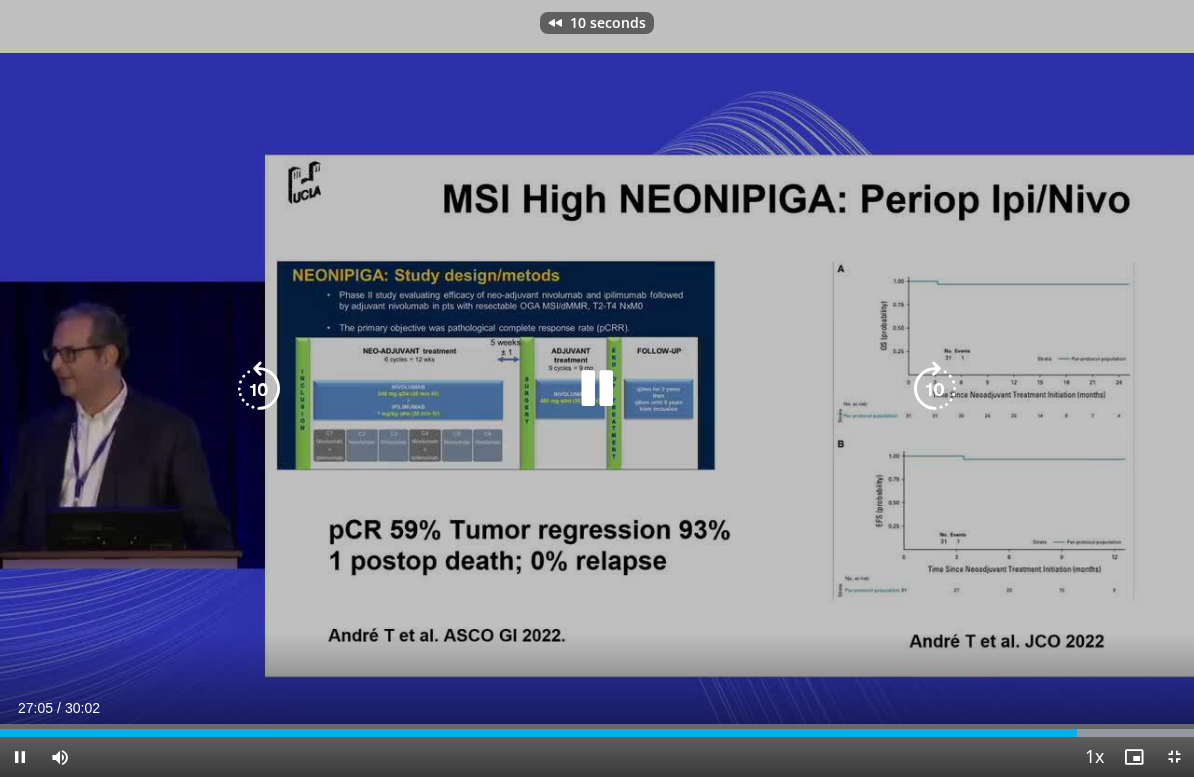click at bounding box center [259, 389] 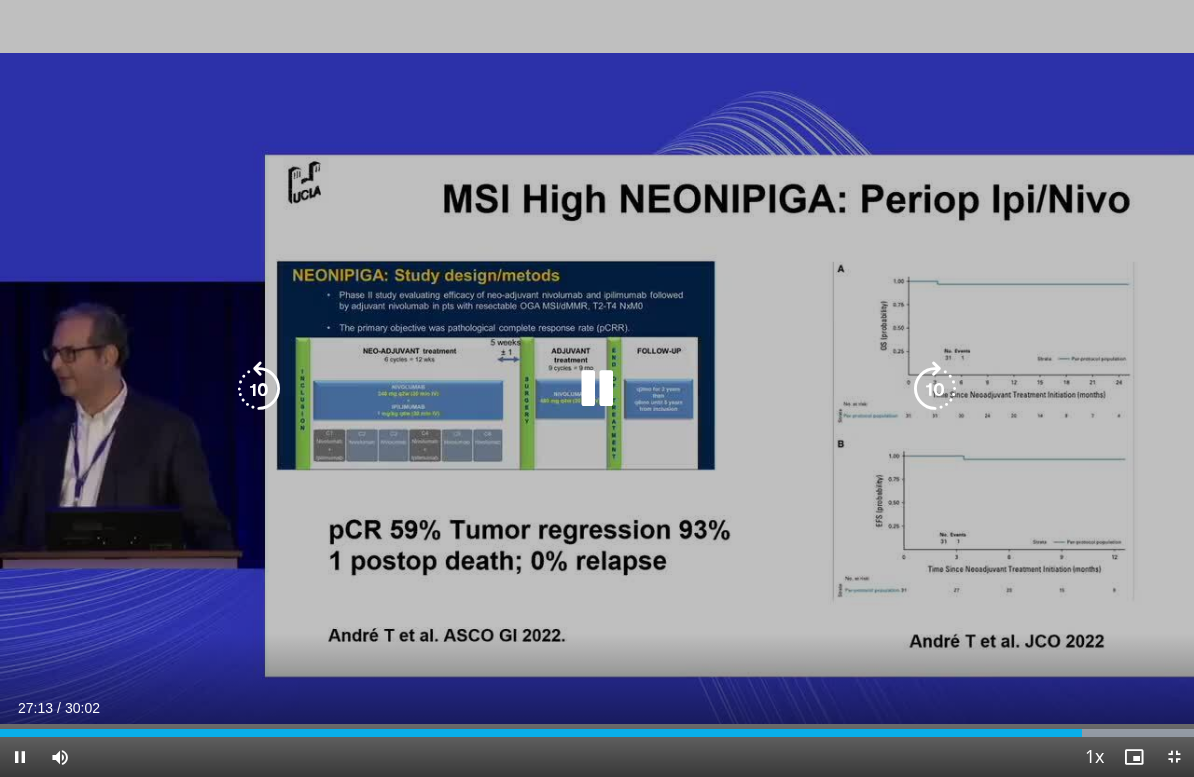click at bounding box center (541, 733) 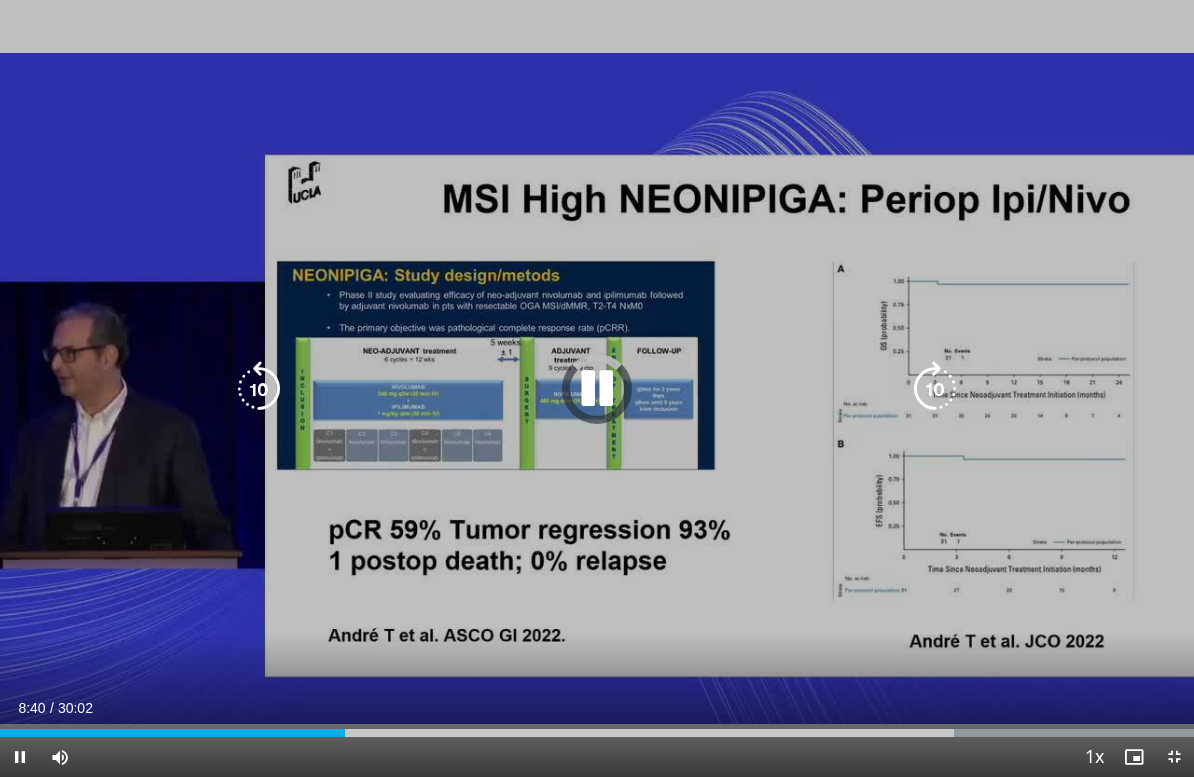 click at bounding box center [597, 389] 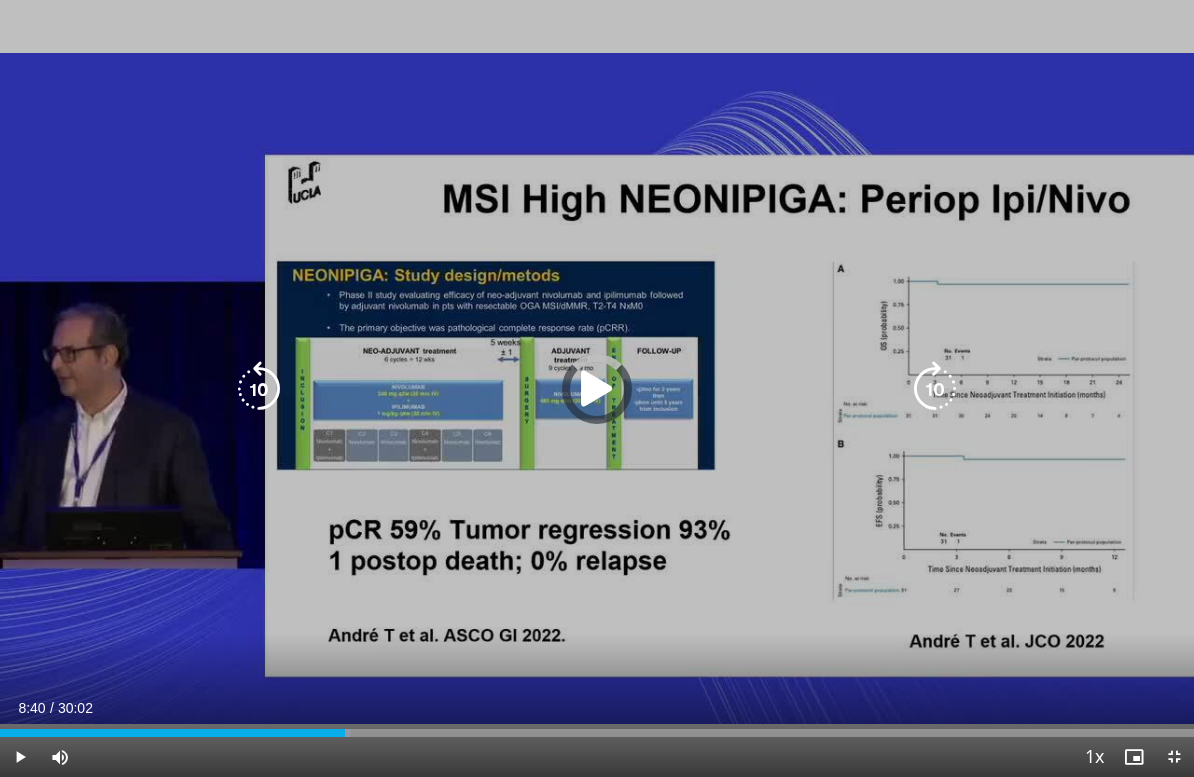 click at bounding box center (172, 733) 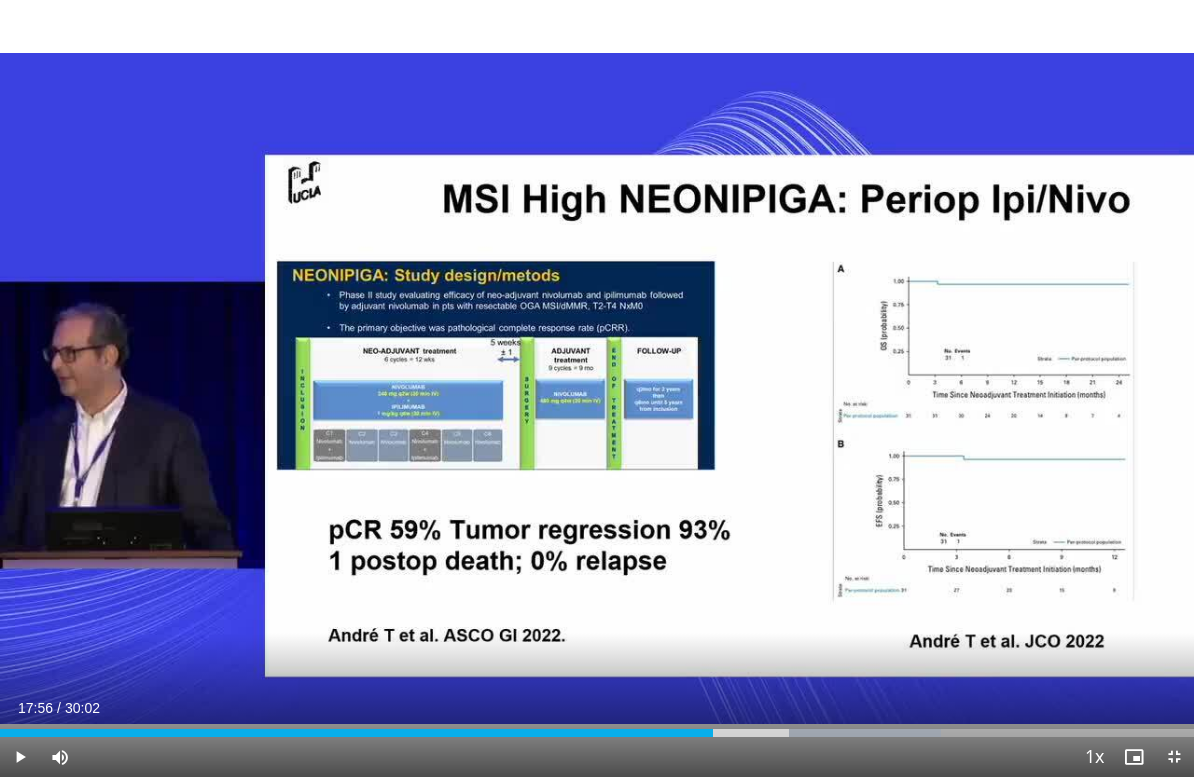 click on "Loaded :  78.78%" at bounding box center [597, 727] 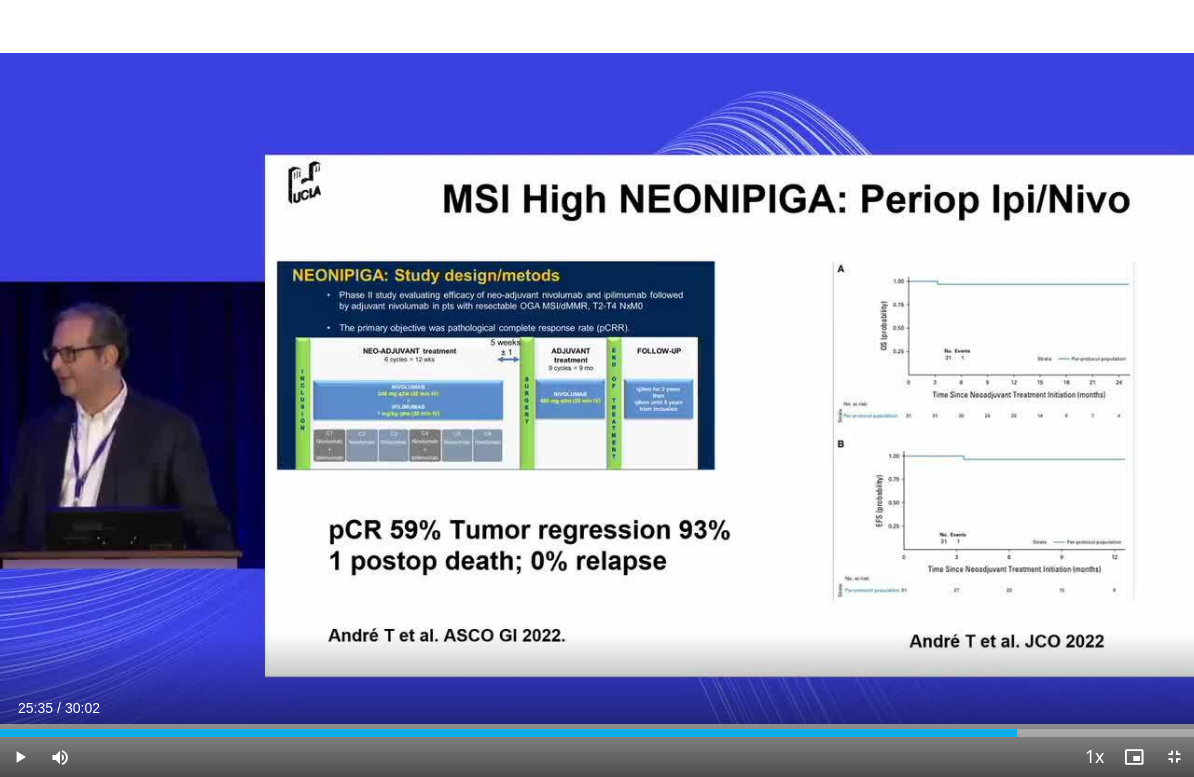click on "Loaded :  64.36%" at bounding box center (597, 733) 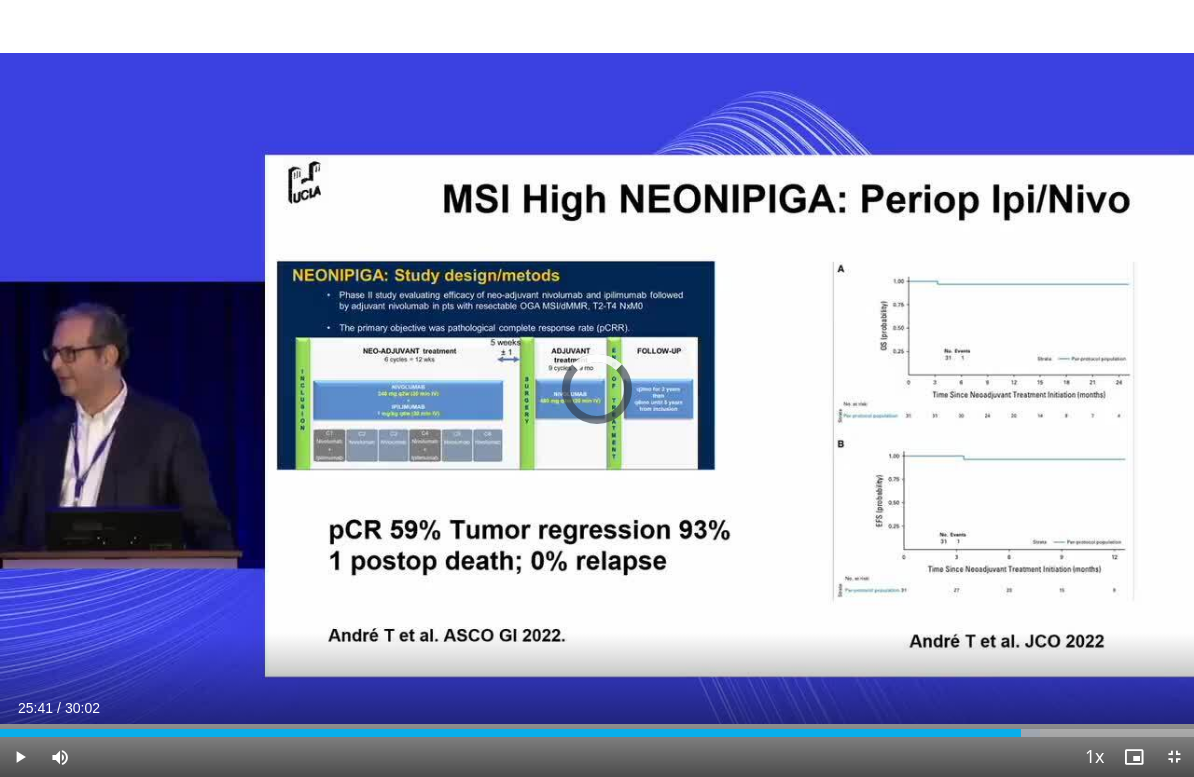 click on "Loaded :  87.11%" at bounding box center [597, 733] 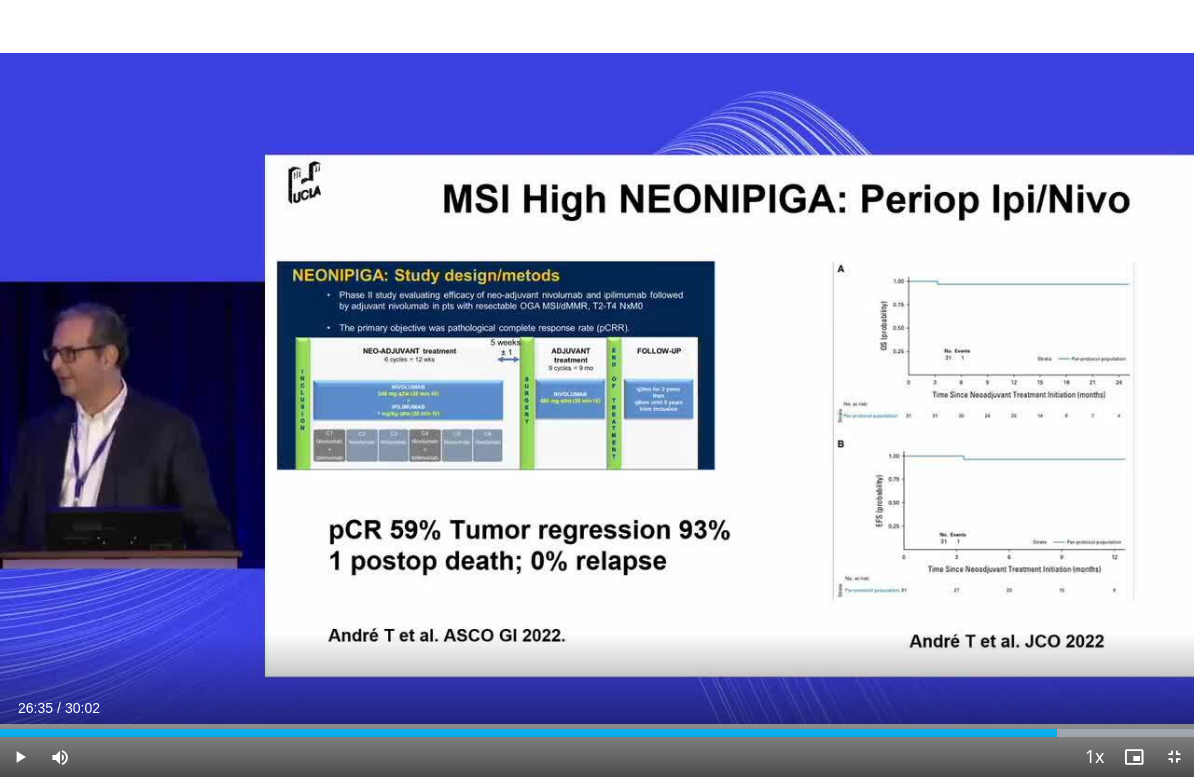 click at bounding box center [528, 733] 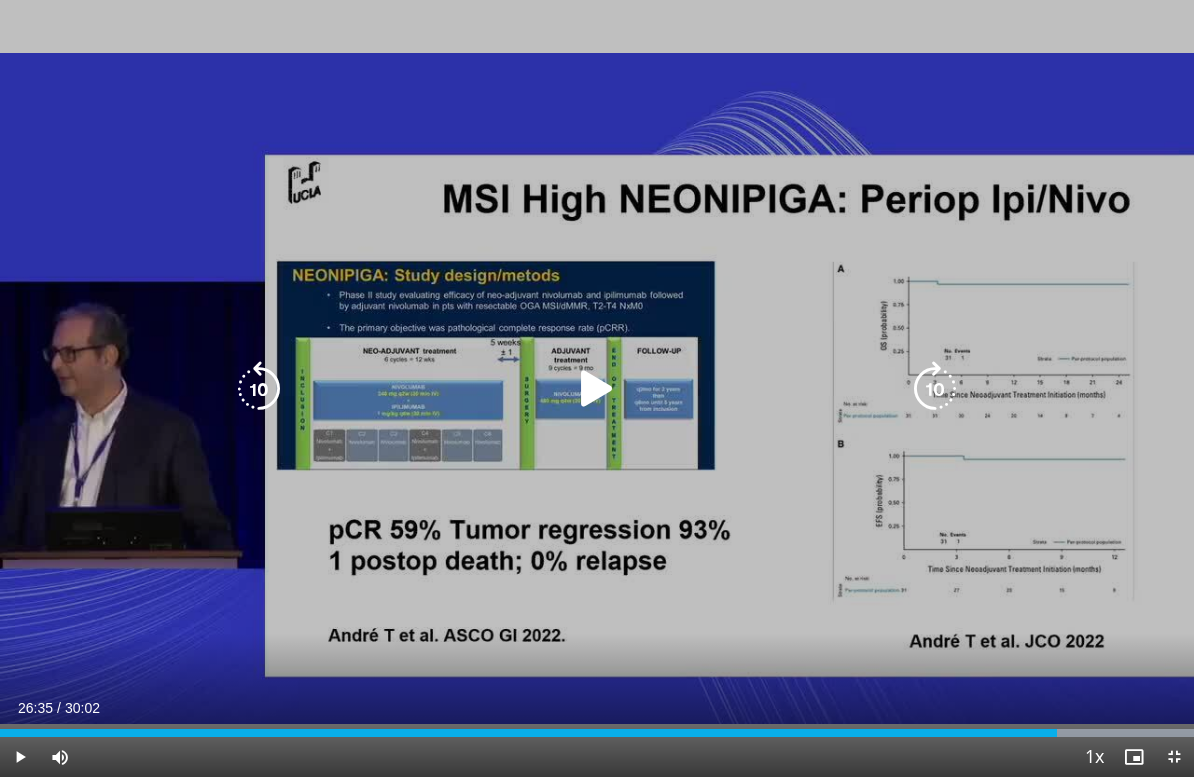 click at bounding box center (935, 389) 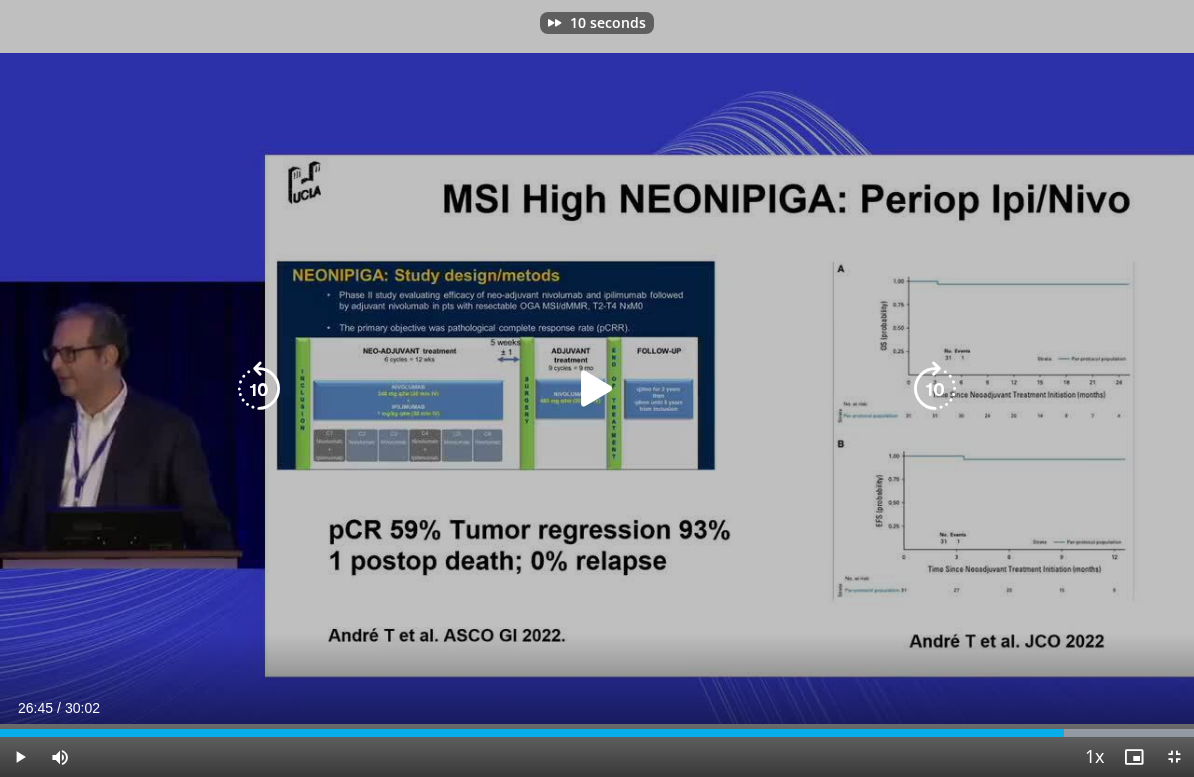 scroll, scrollTop: 0, scrollLeft: 0, axis: both 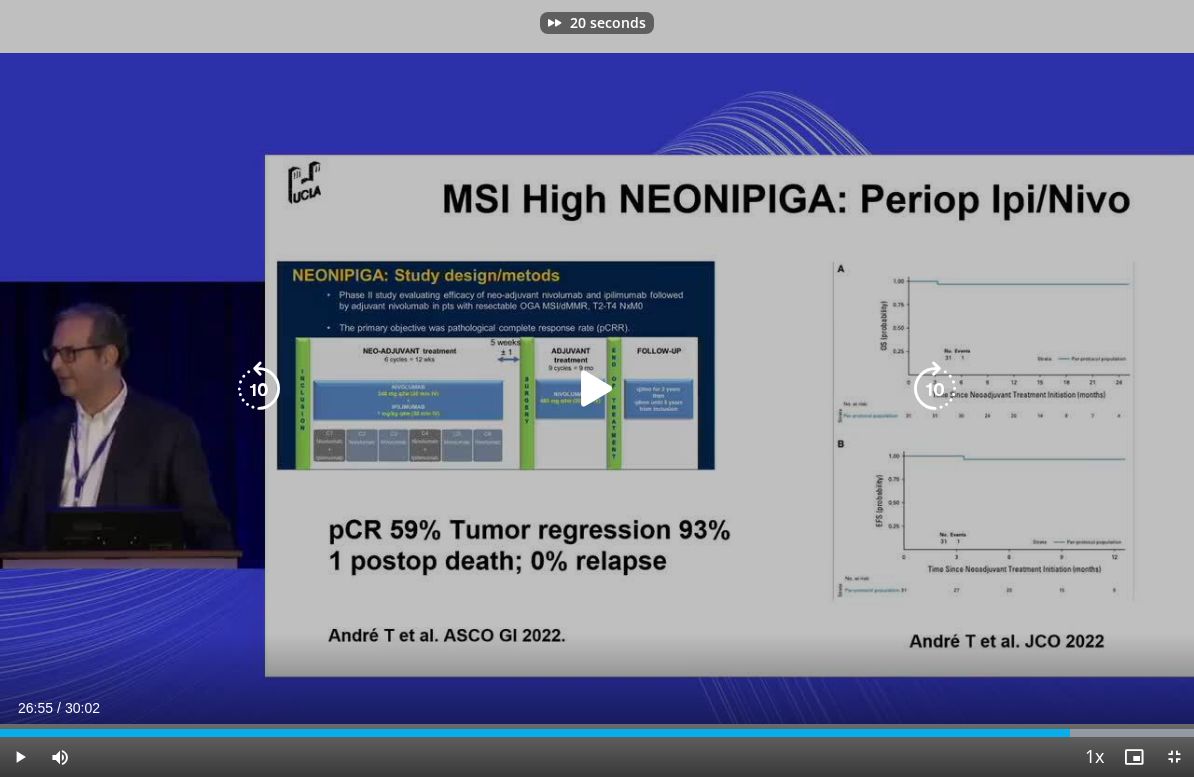 click at bounding box center (935, 389) 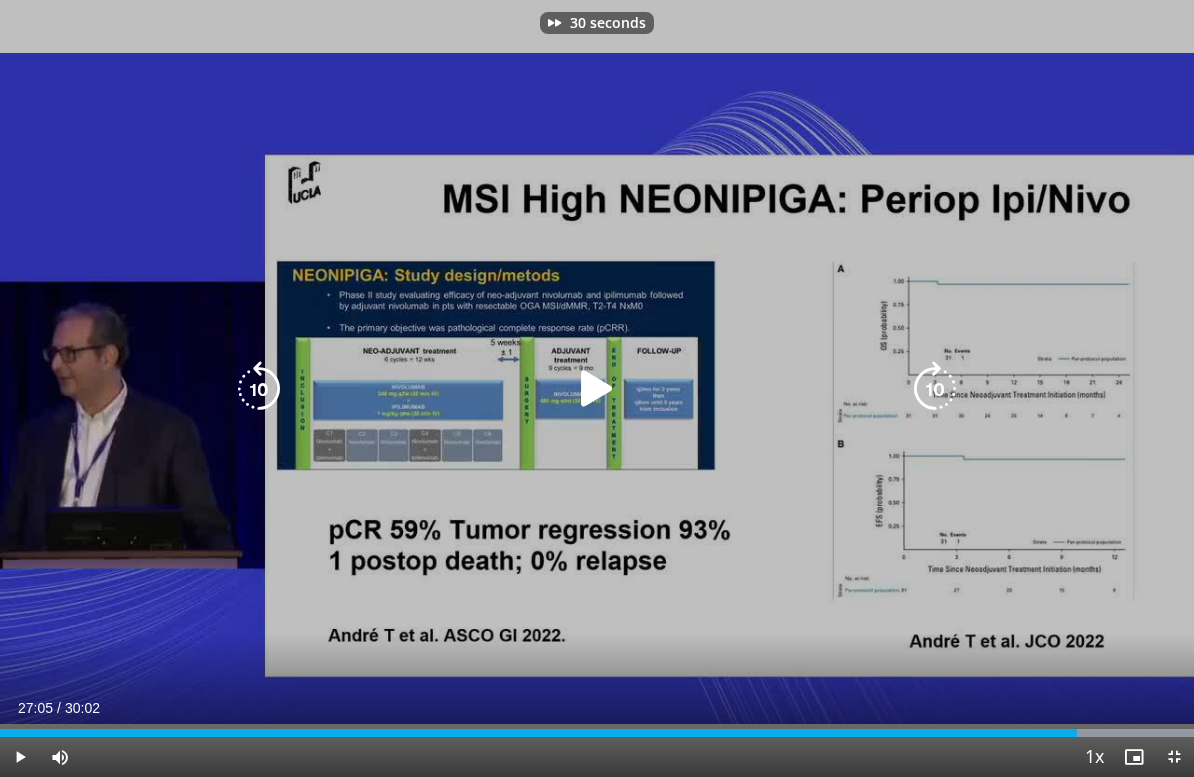 click at bounding box center (935, 389) 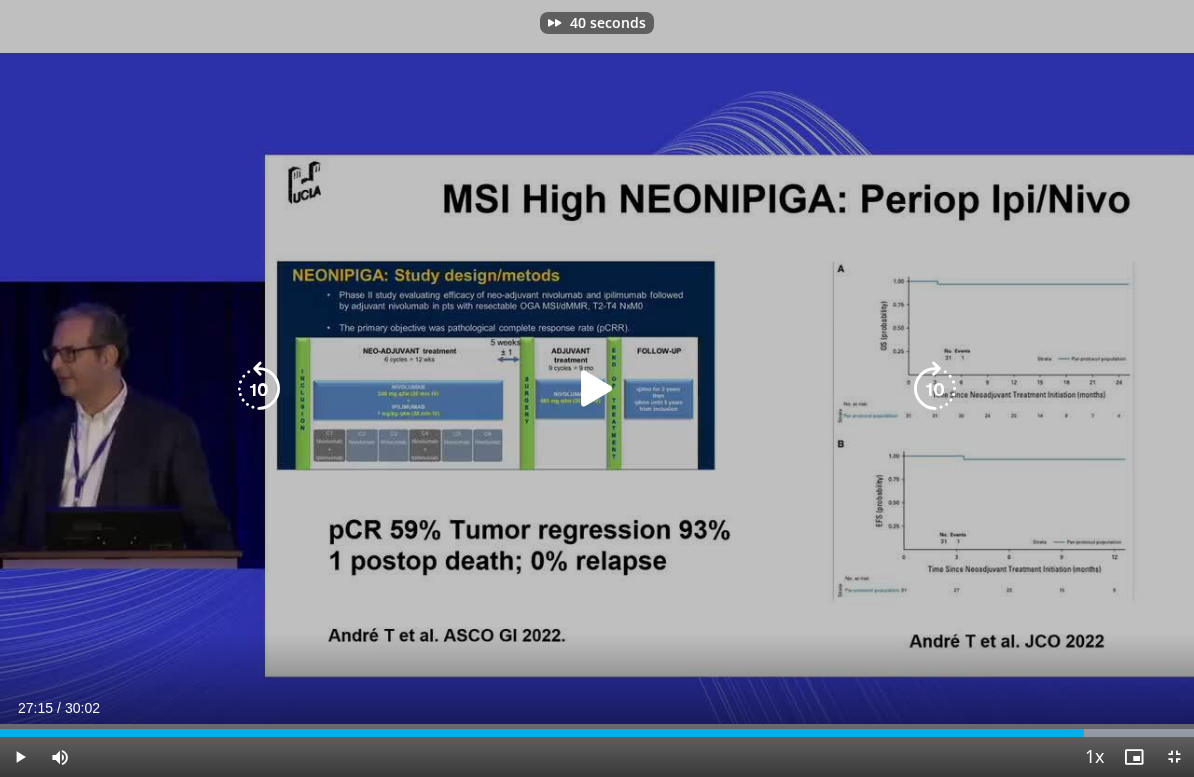 click at bounding box center (935, 389) 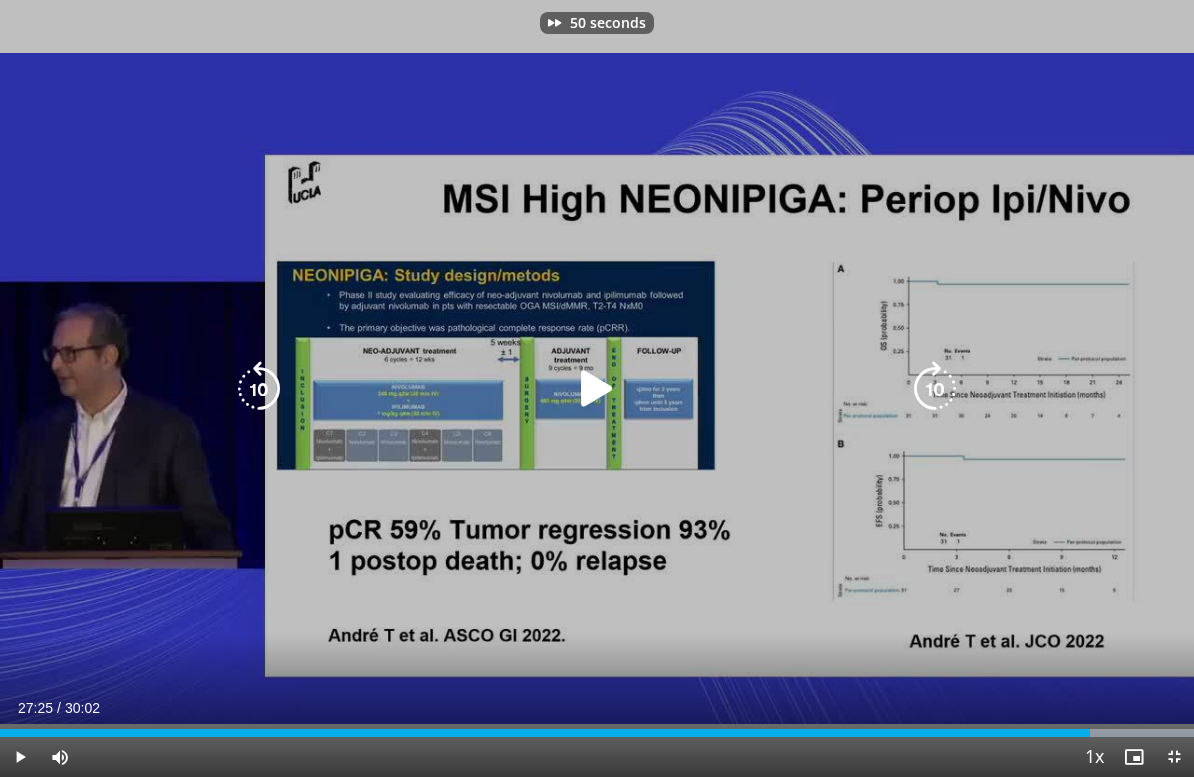 click at bounding box center (259, 389) 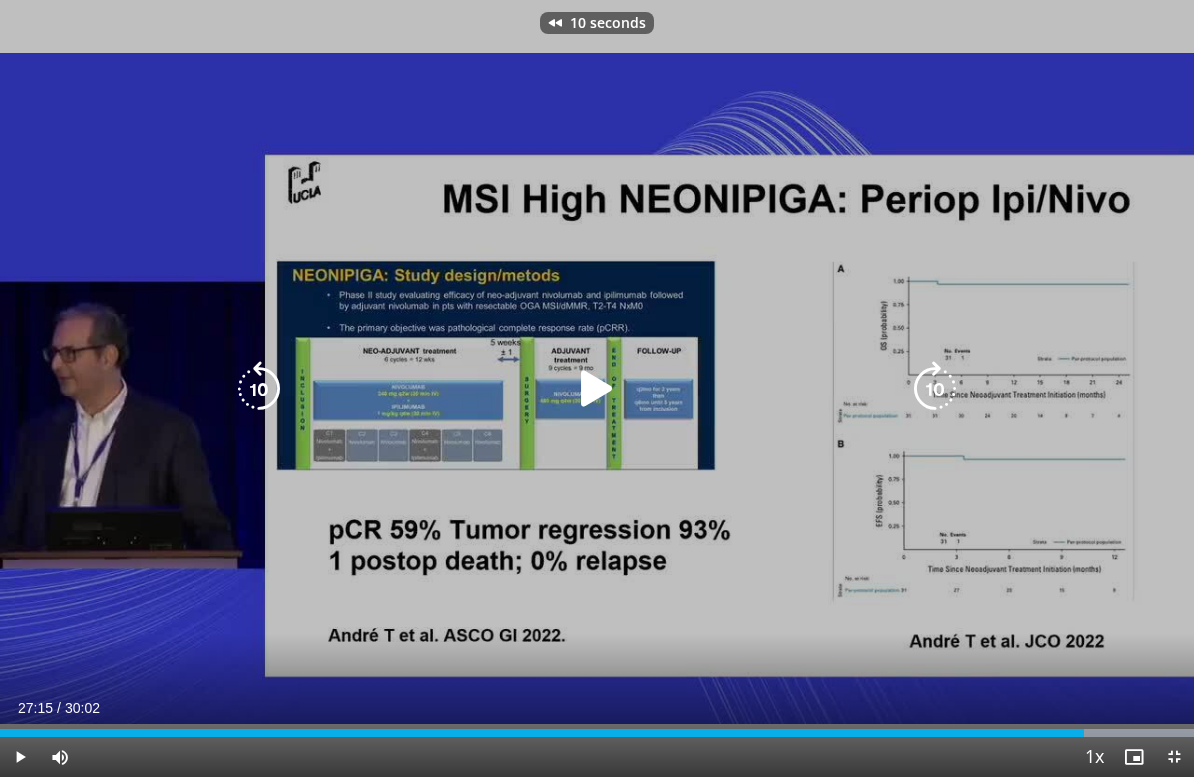 click at bounding box center (259, 389) 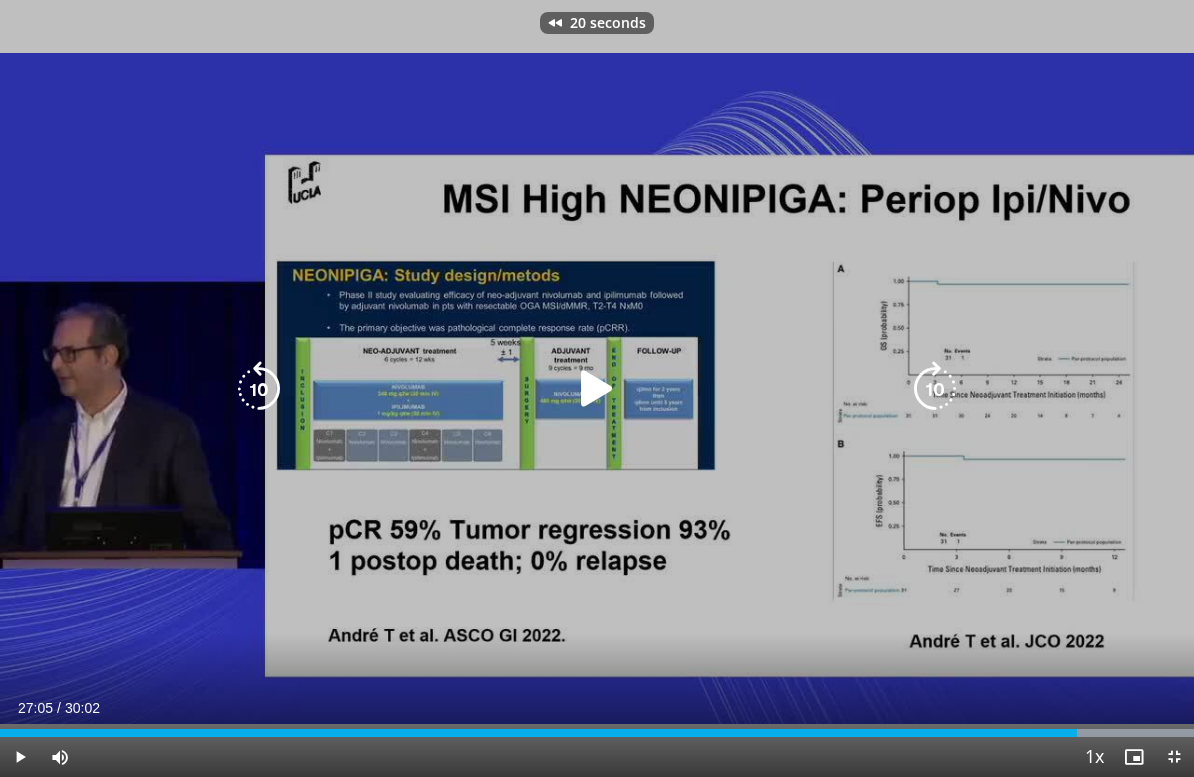 click at bounding box center [935, 389] 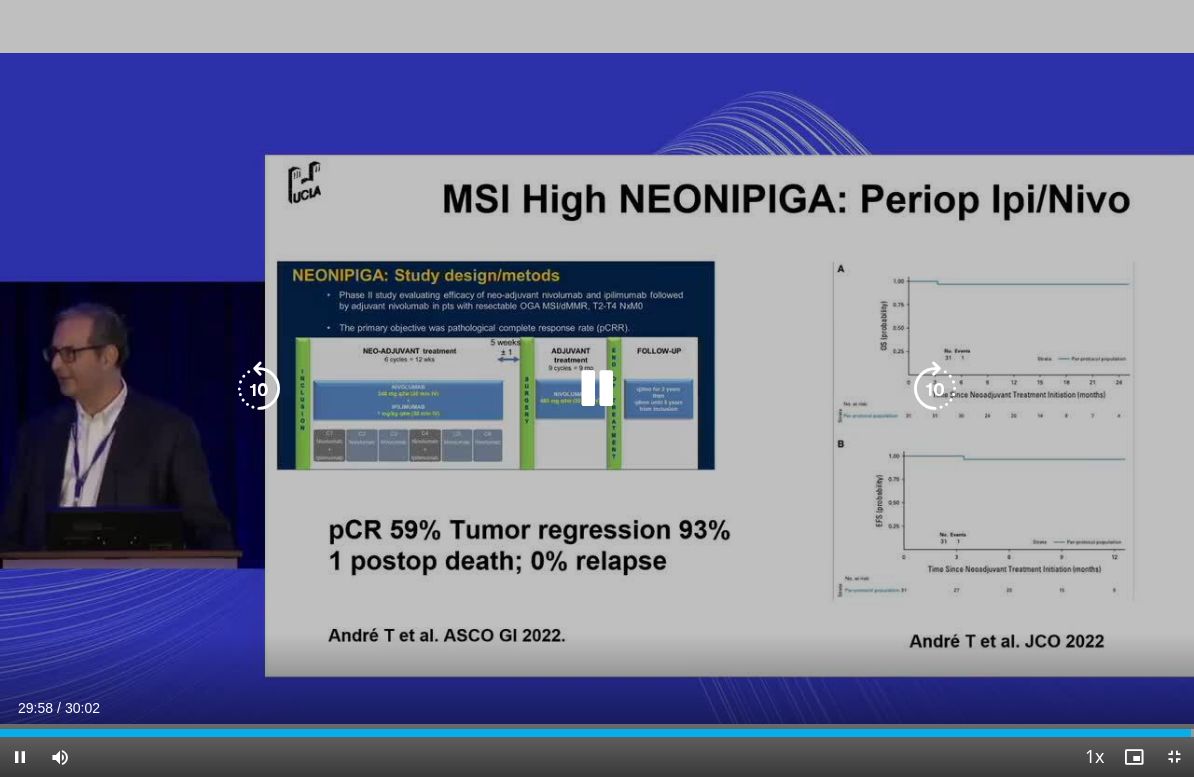 click at bounding box center [259, 389] 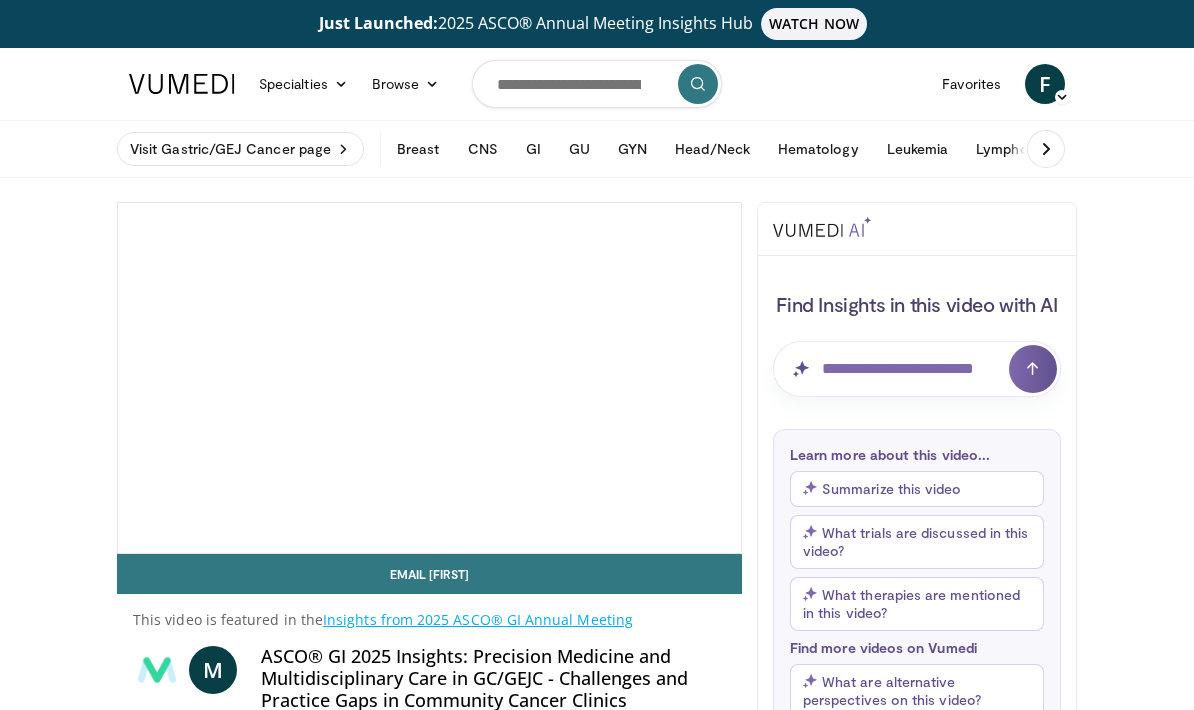scroll, scrollTop: 0, scrollLeft: 0, axis: both 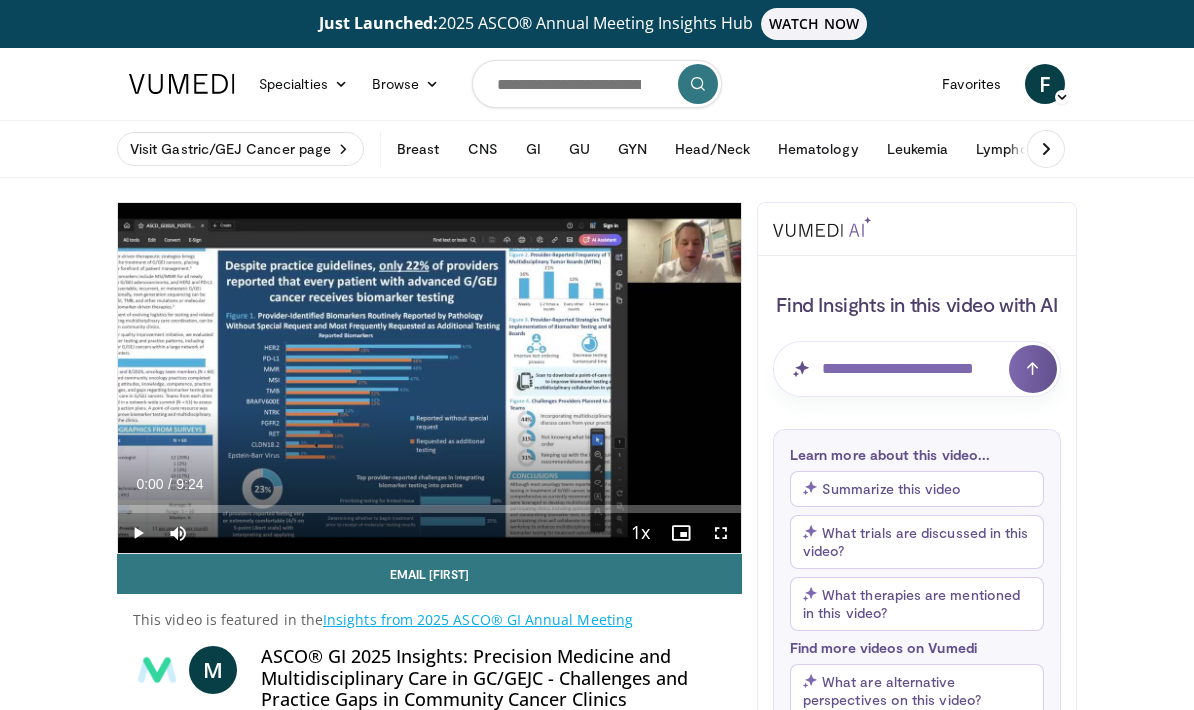 click on "Visit Gastric/GEJ Cancer page" at bounding box center (240, 149) 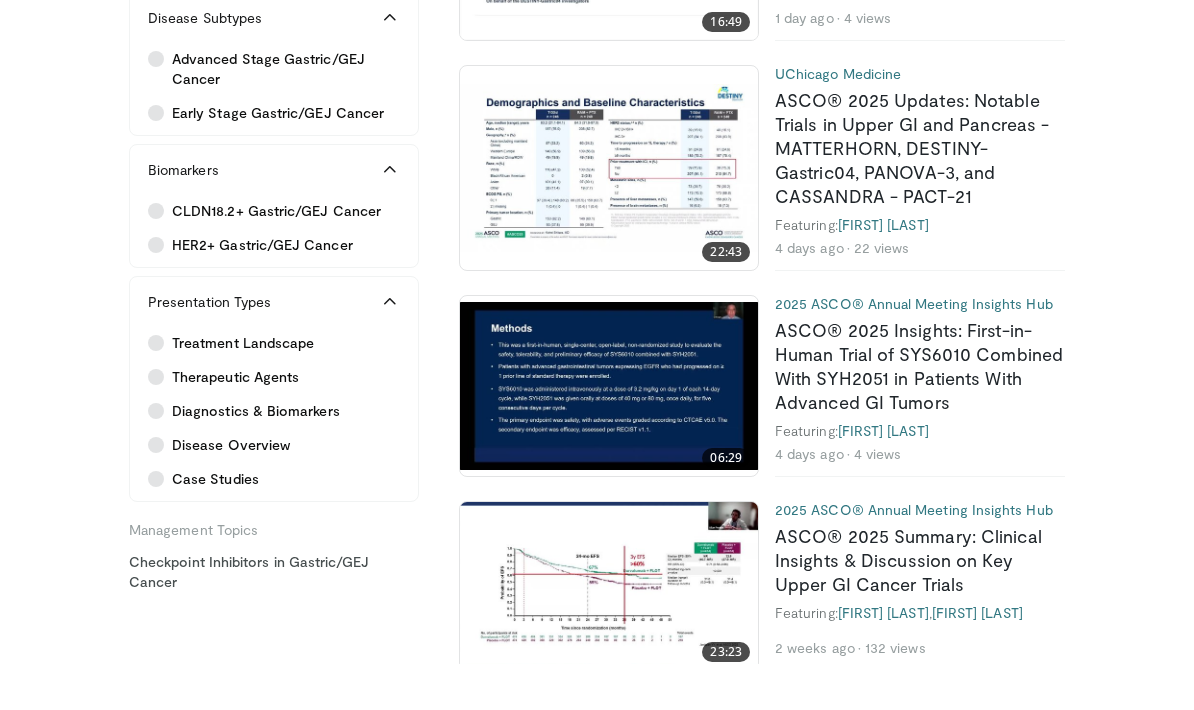 scroll, scrollTop: 451, scrollLeft: 0, axis: vertical 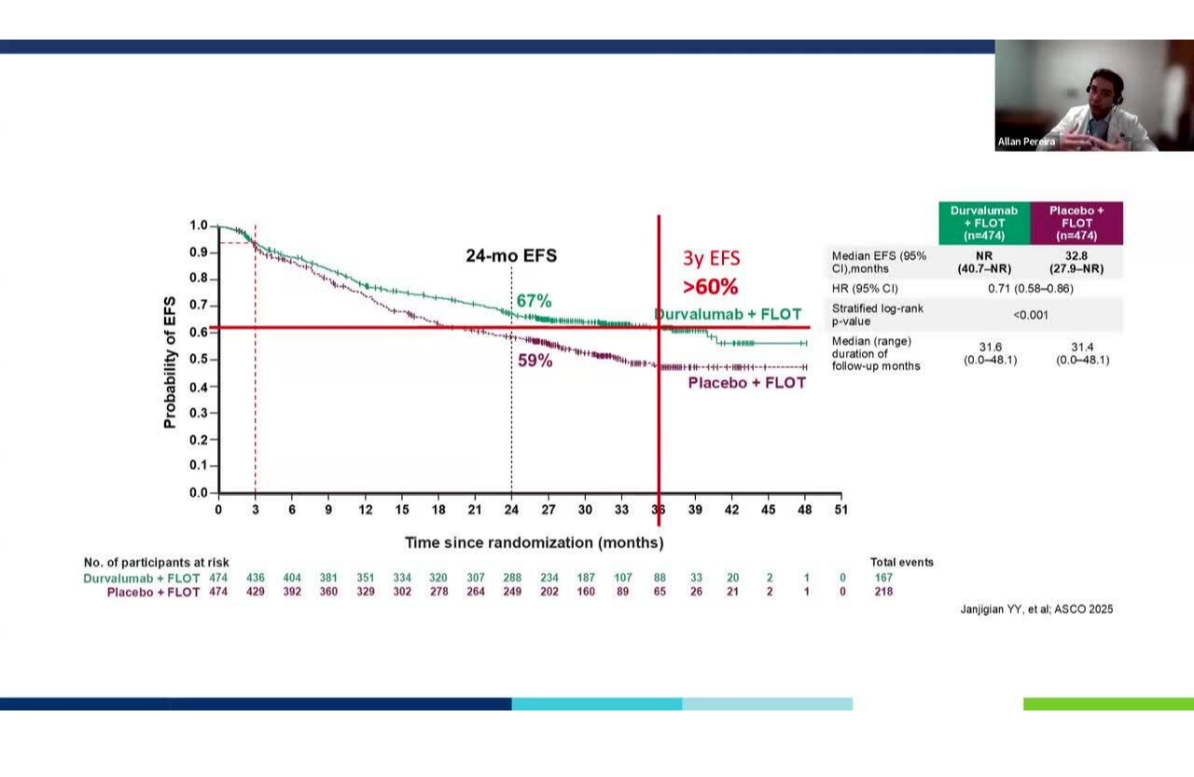 click at bounding box center [597, 389] 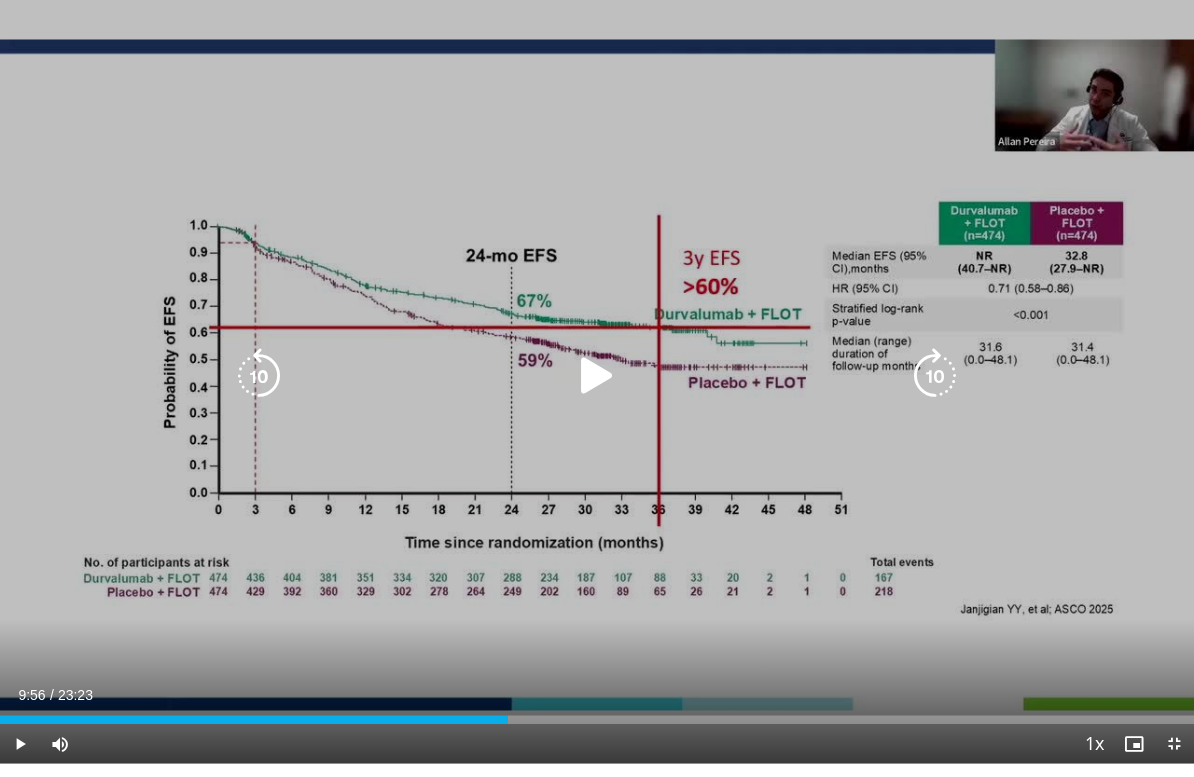 click at bounding box center [597, 389] 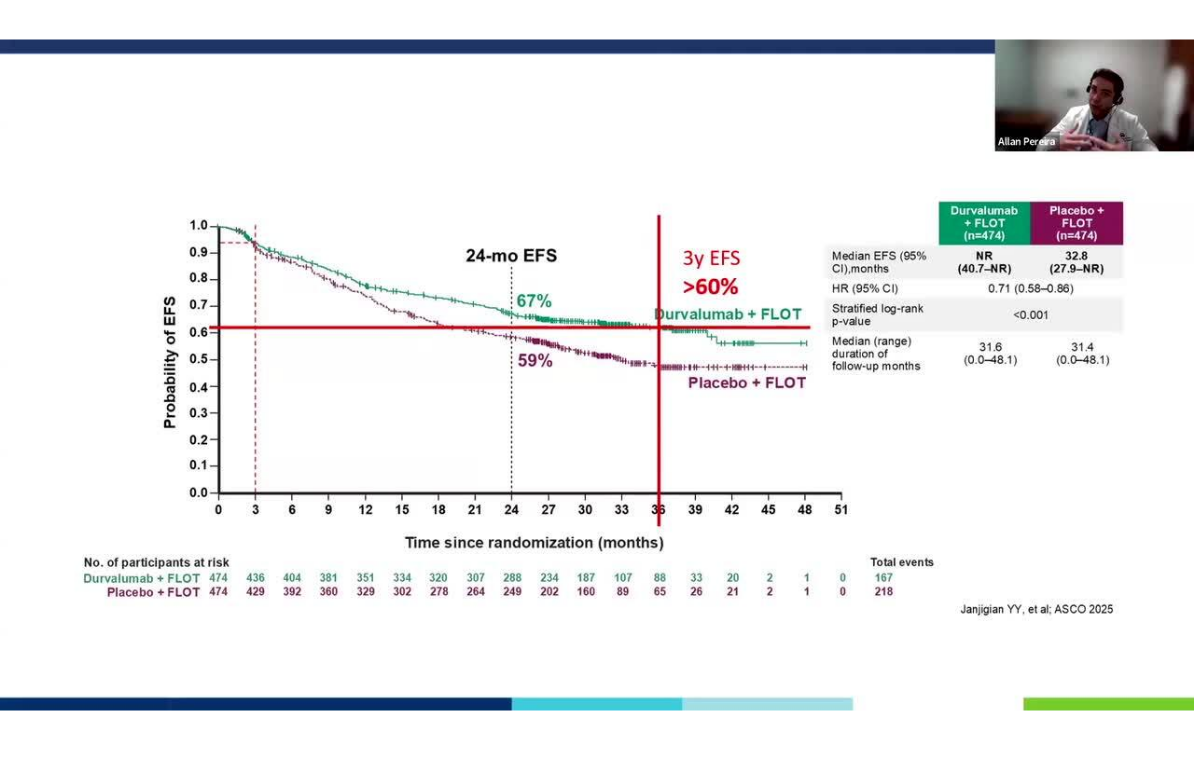 click on "10 seconds
Tap to unmute" at bounding box center (597, 388) 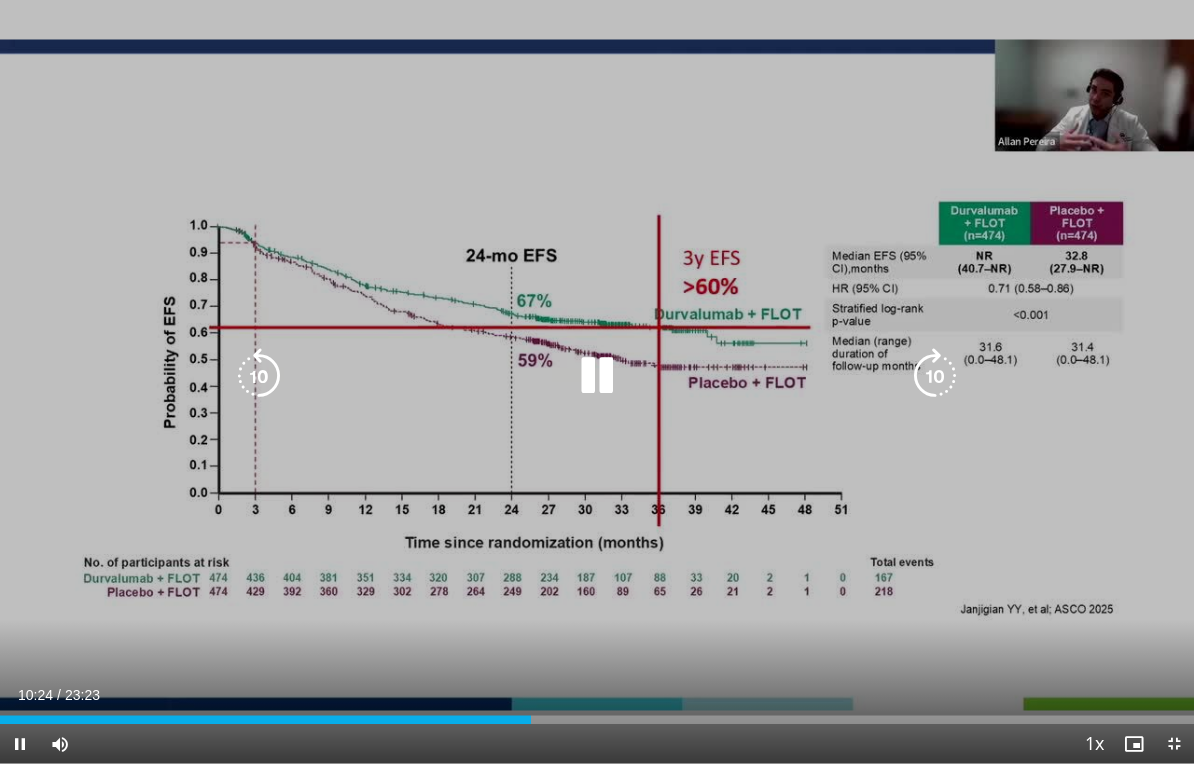 click on "10 seconds
Tap to unmute" at bounding box center (597, 388) 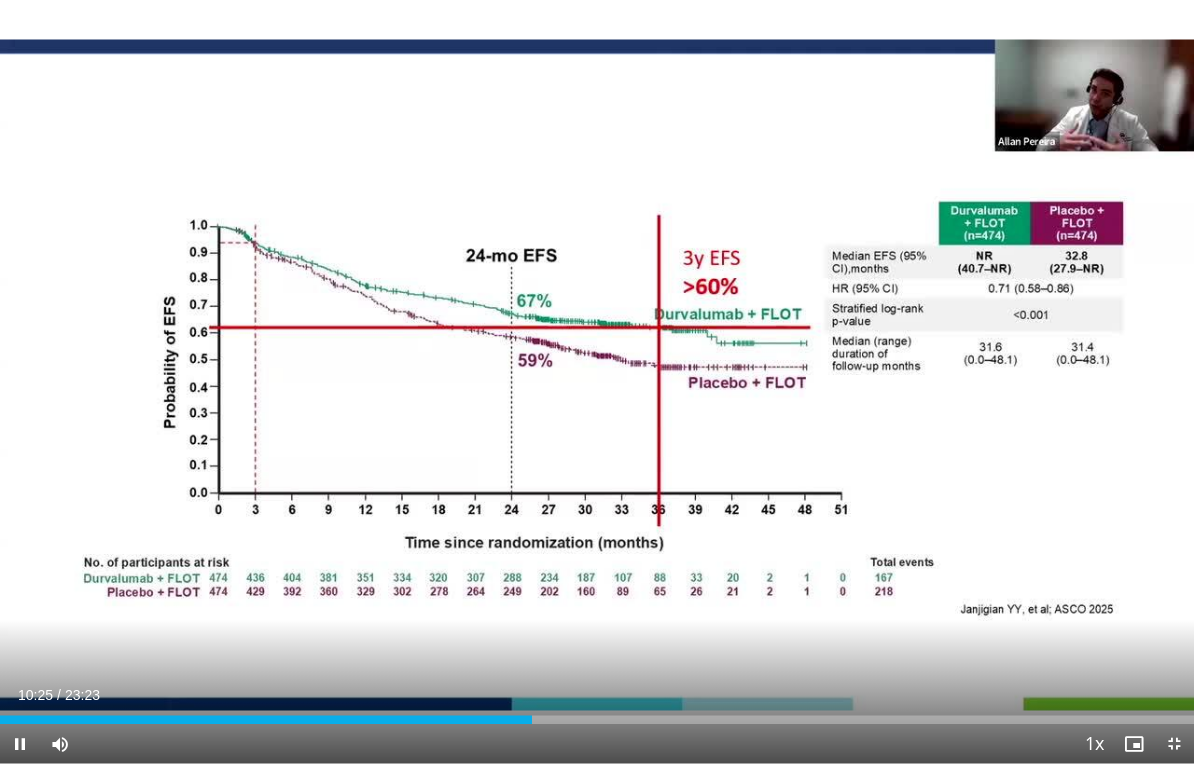 click at bounding box center [597, 389] 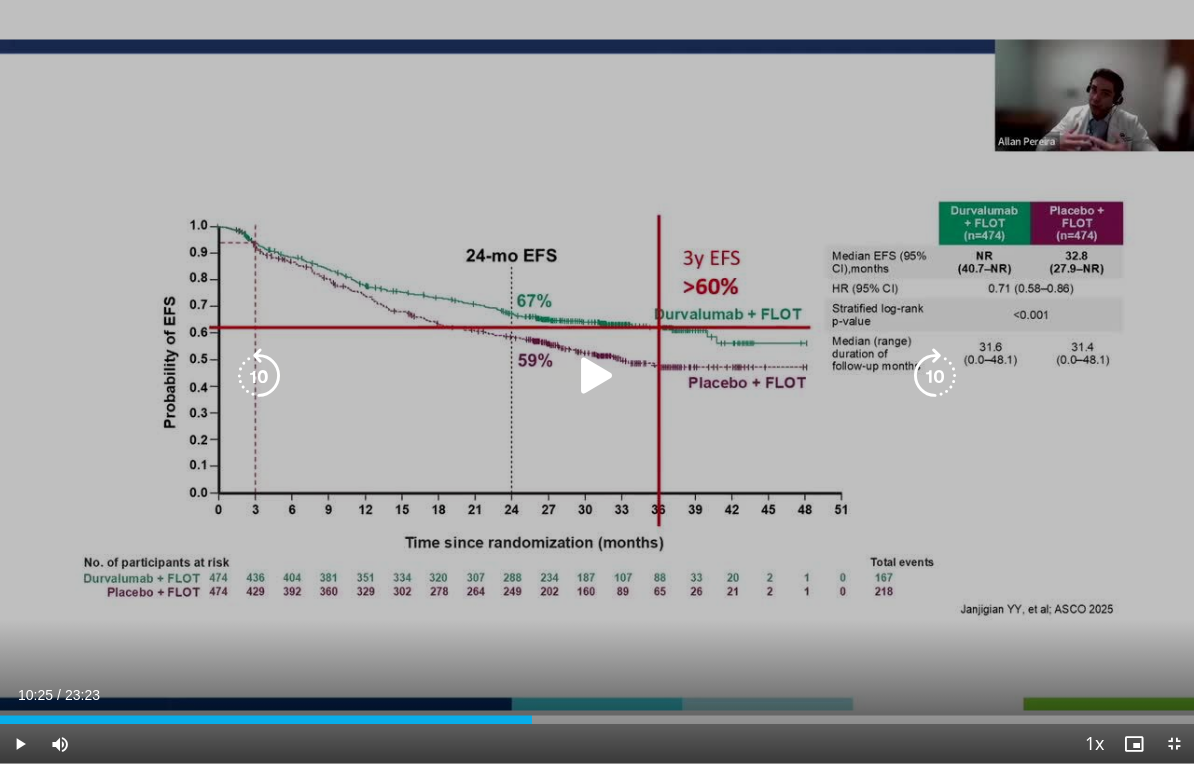 click at bounding box center (597, 389) 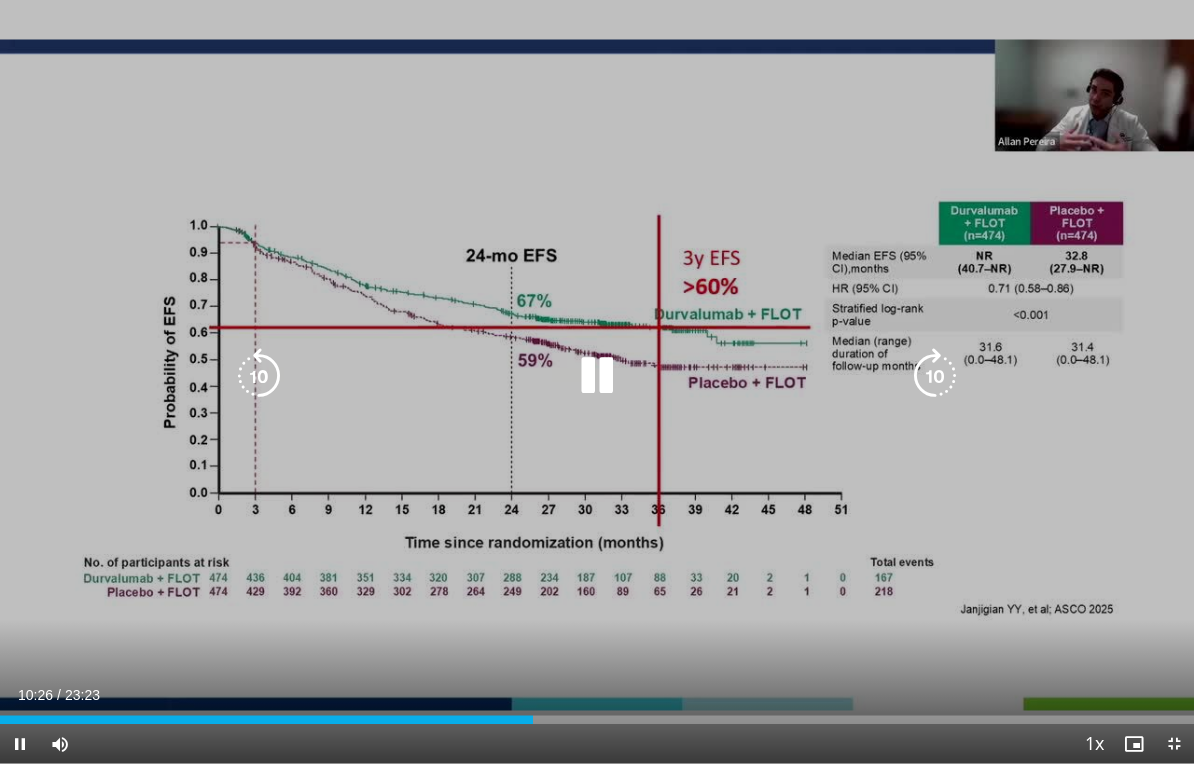 click at bounding box center [259, 389] 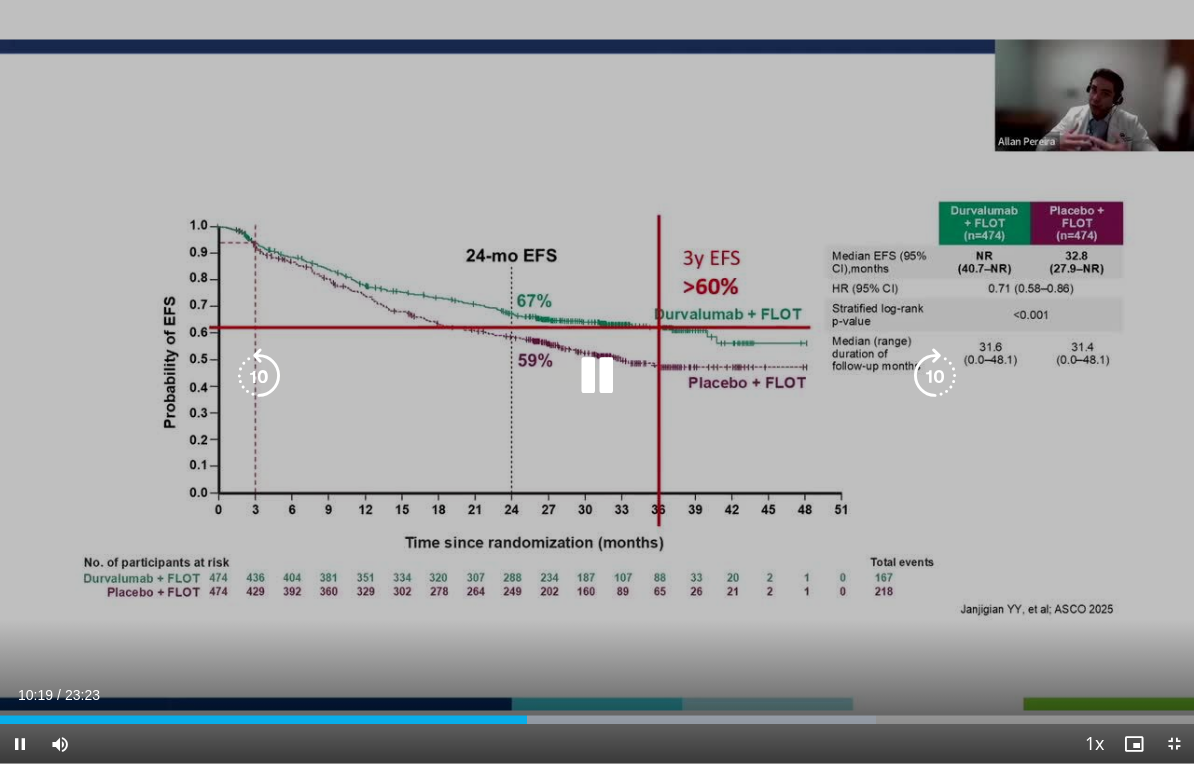 click at bounding box center [597, 389] 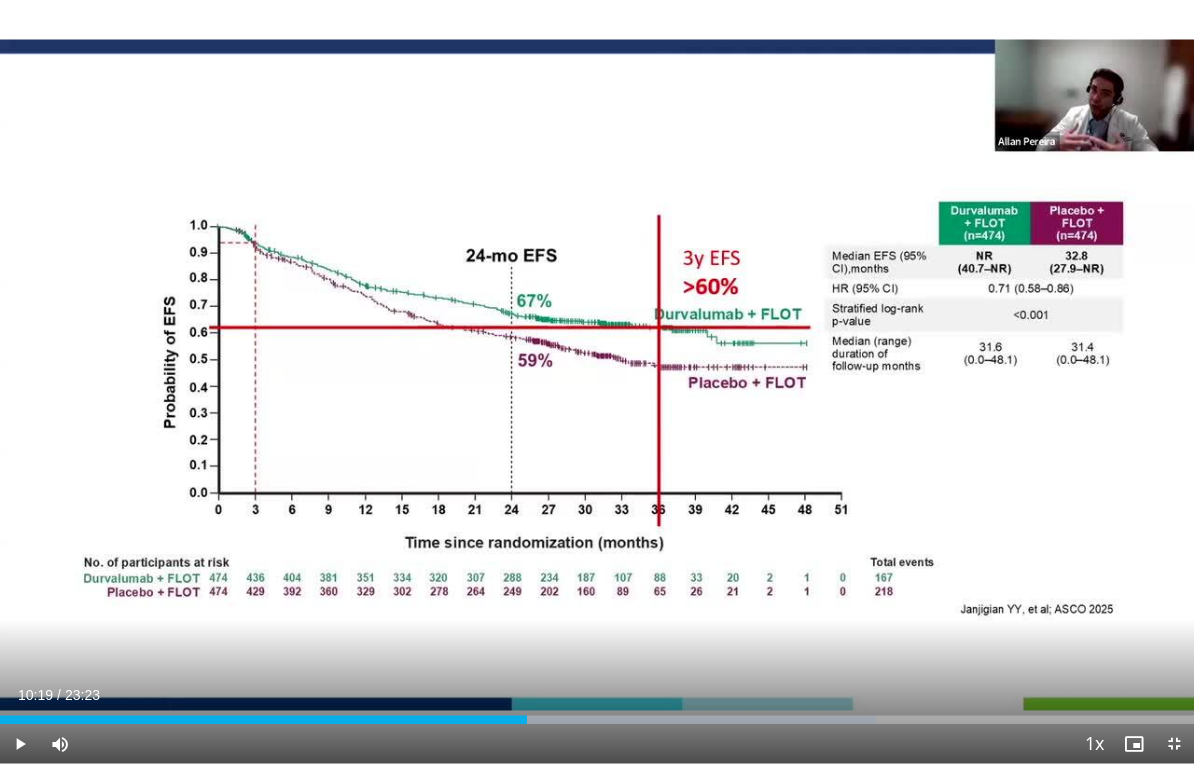 click at bounding box center [597, 389] 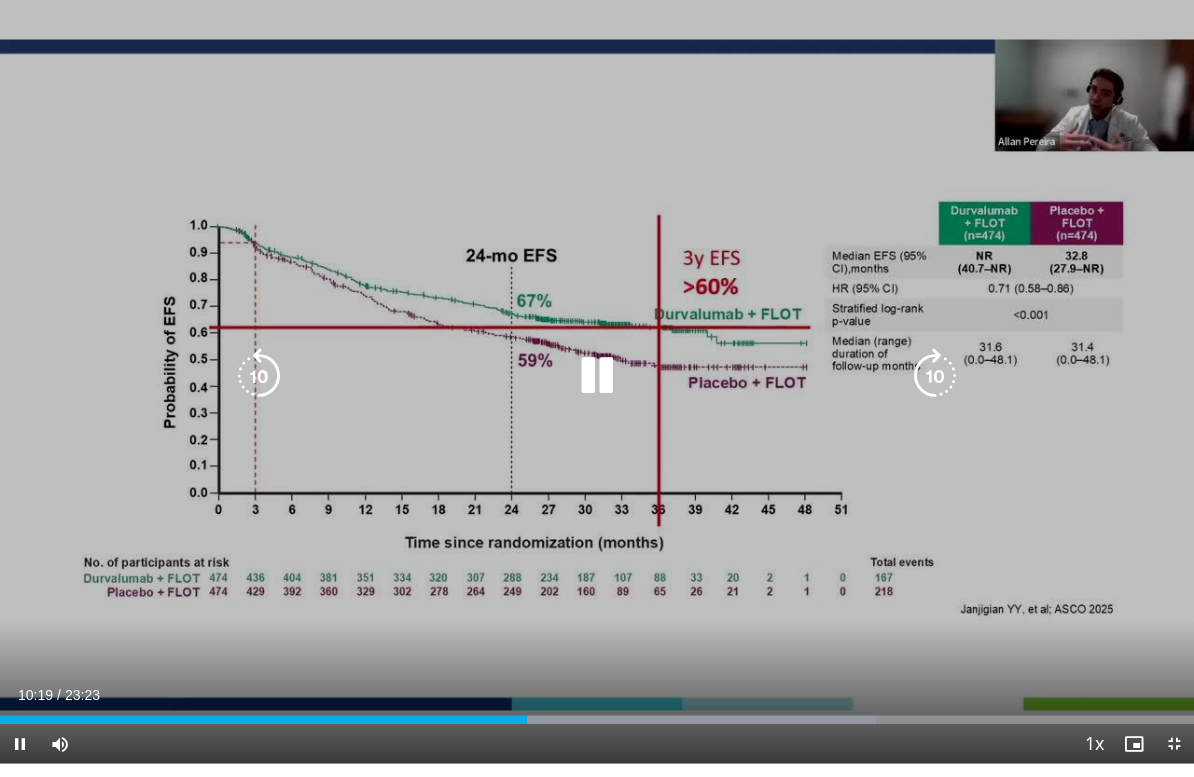 click at bounding box center [597, 389] 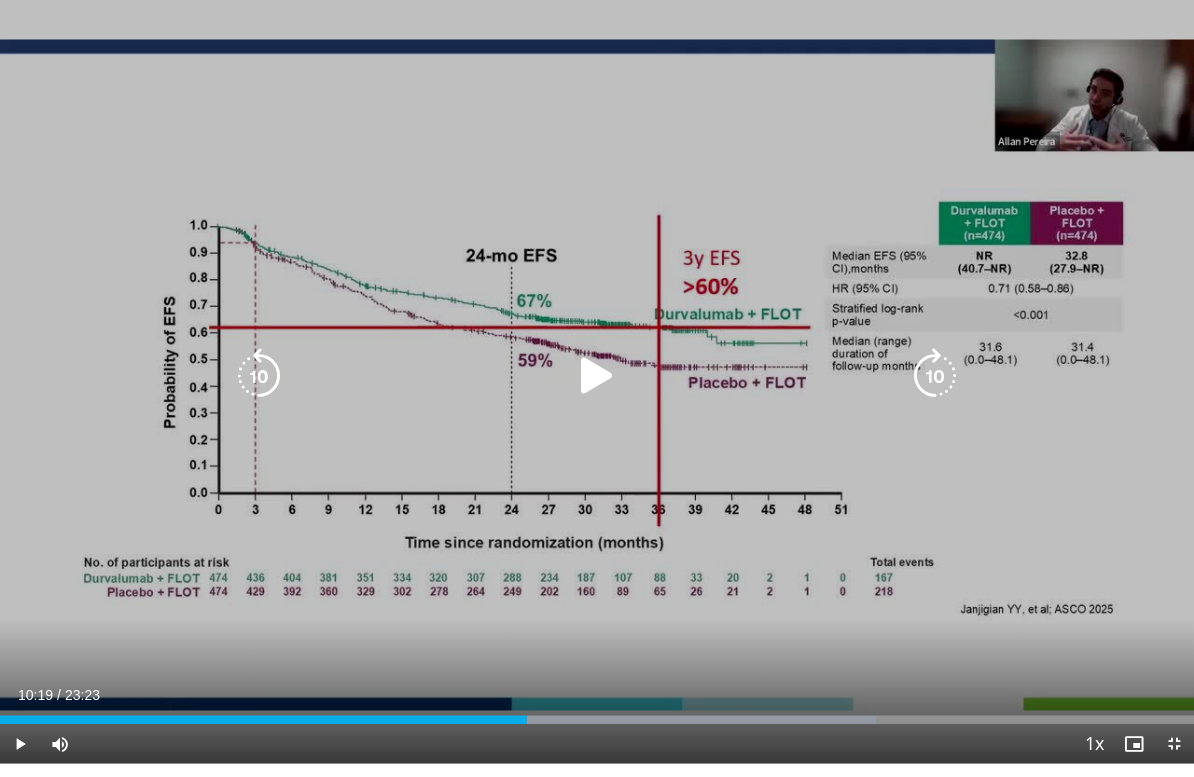 click at bounding box center (597, 389) 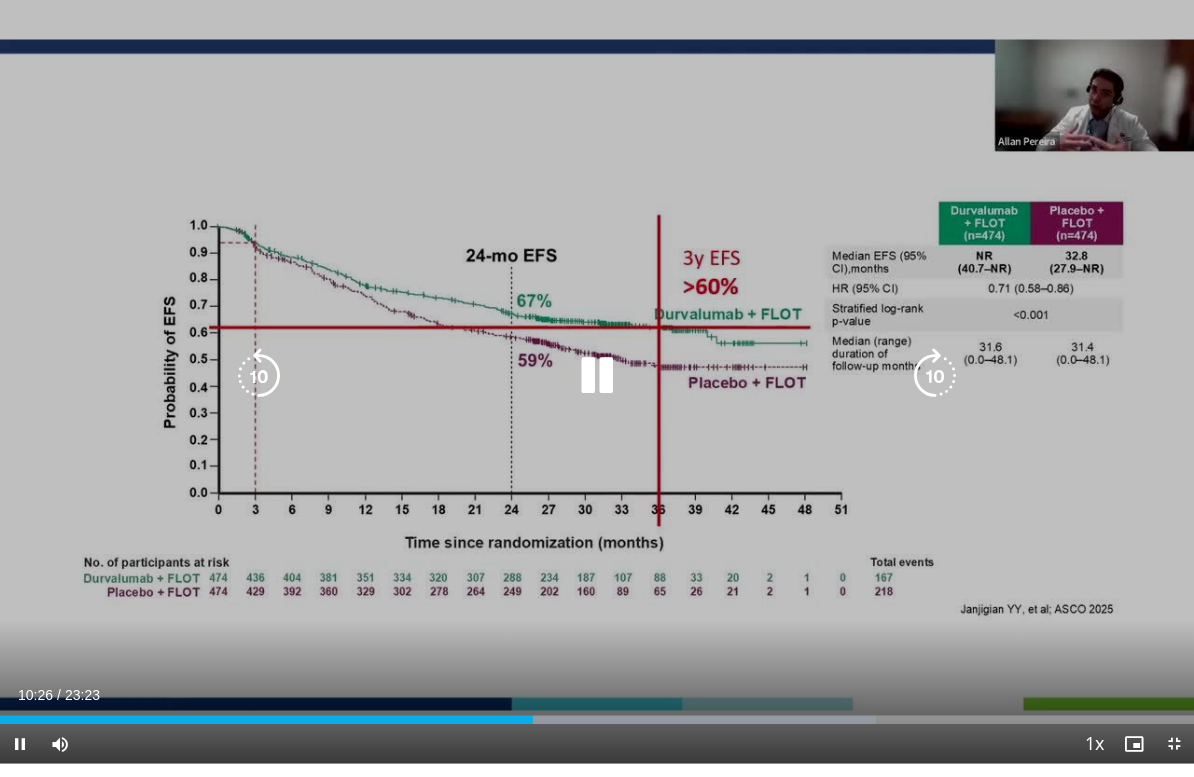 click at bounding box center [259, 389] 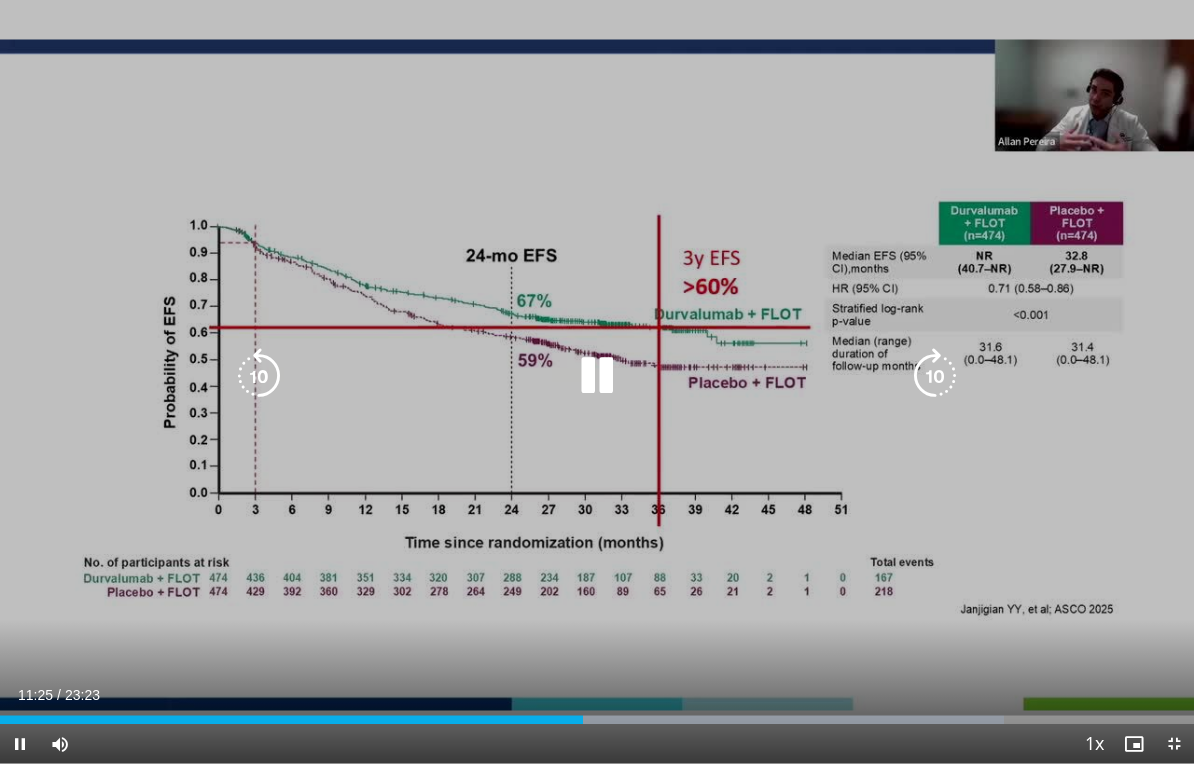 click at bounding box center (597, 389) 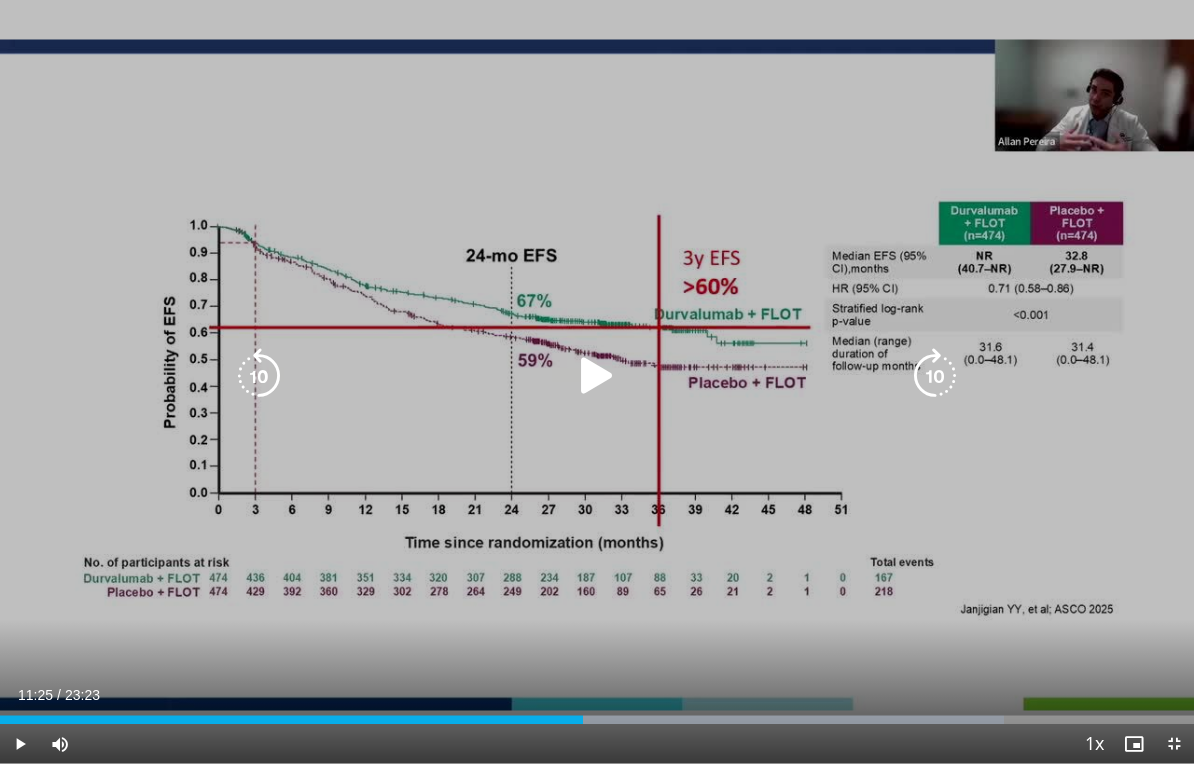 click at bounding box center (597, 389) 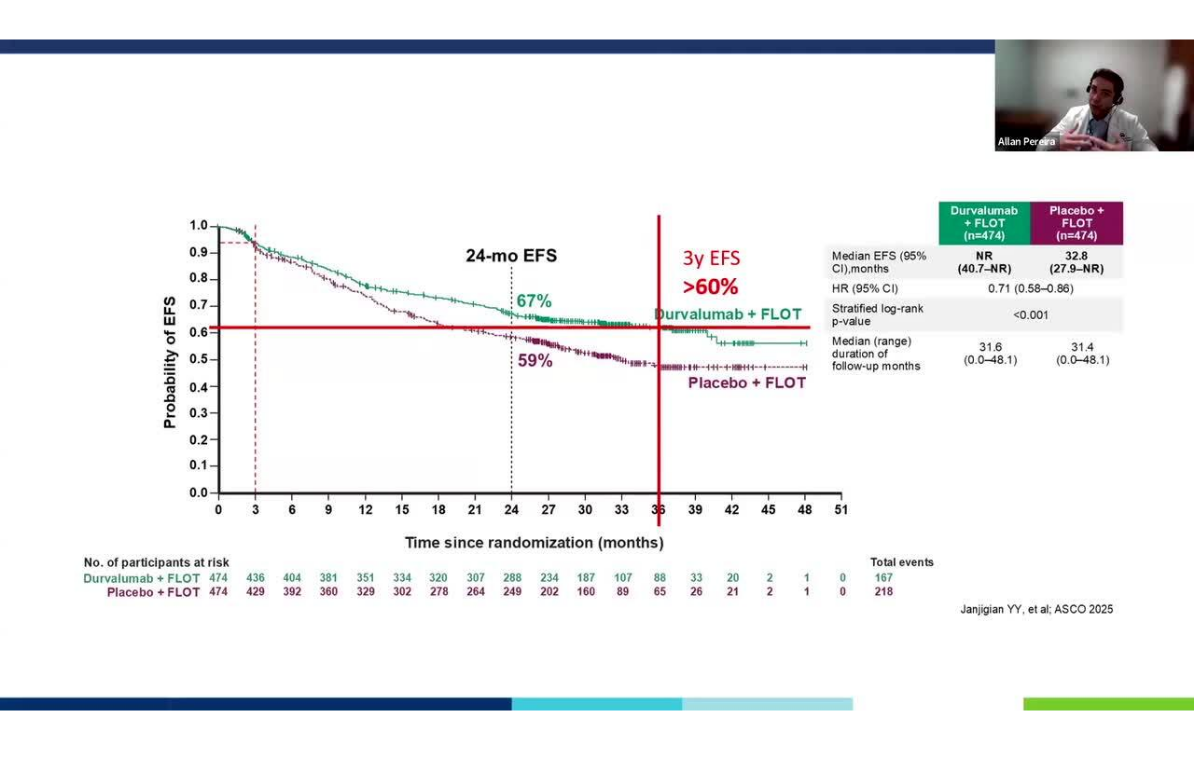 click on "10 seconds
Tap to unmute" at bounding box center [597, 388] 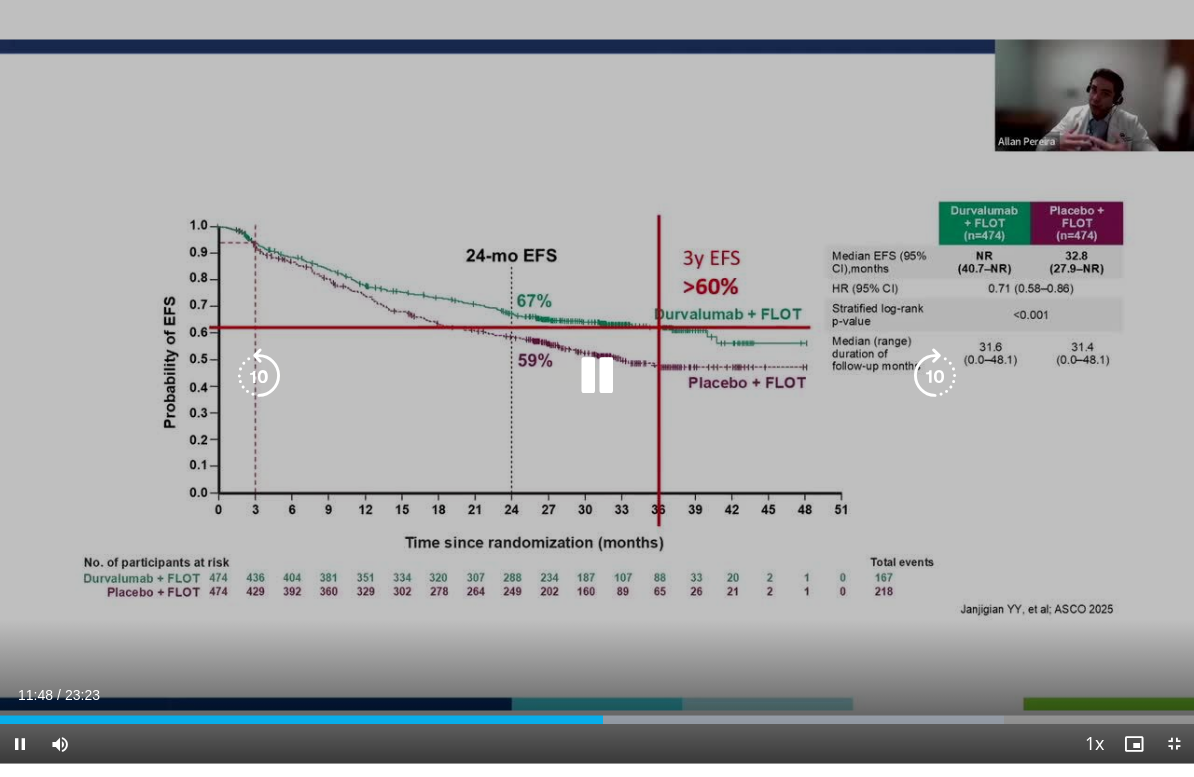 click at bounding box center [259, 389] 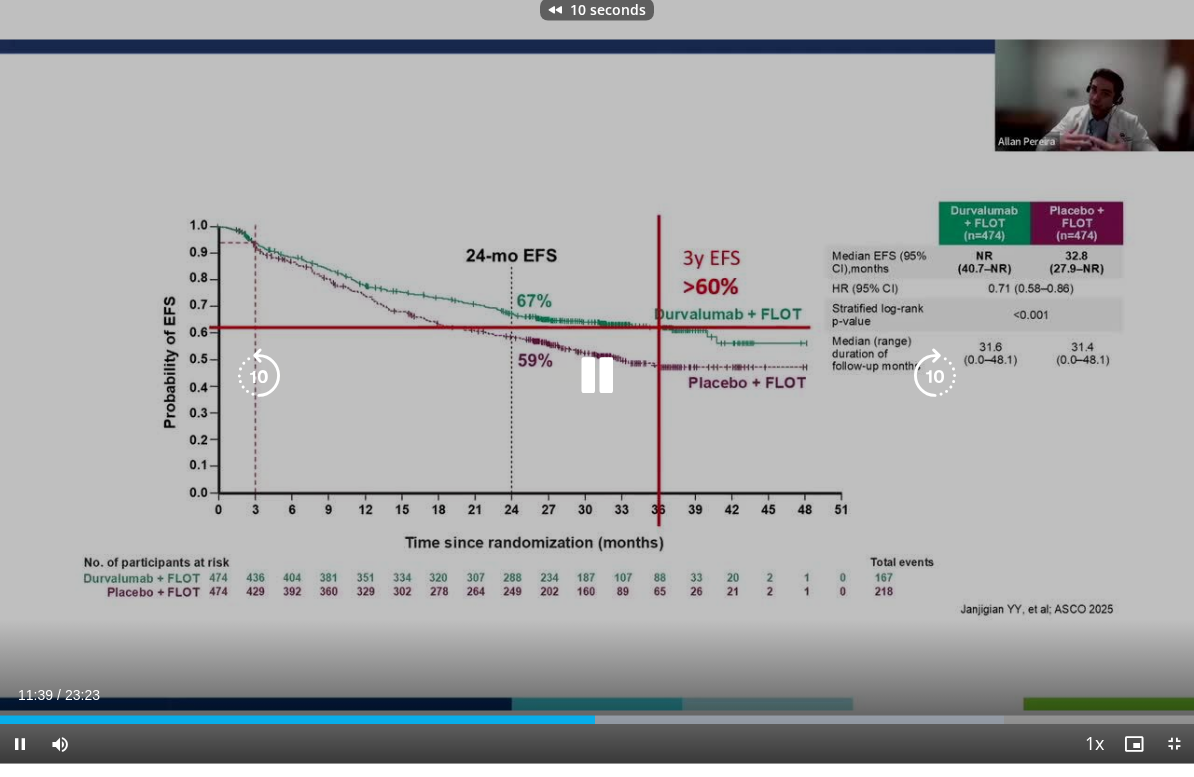 click at bounding box center (259, 389) 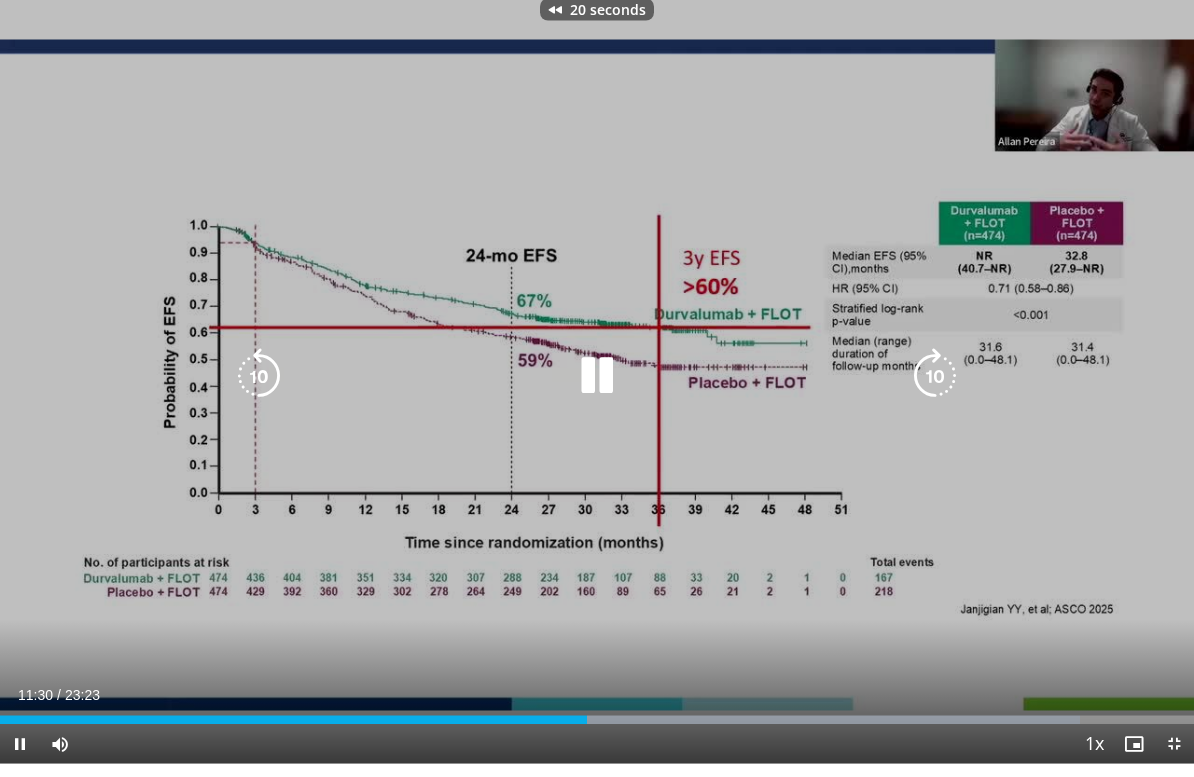 click at bounding box center [935, 389] 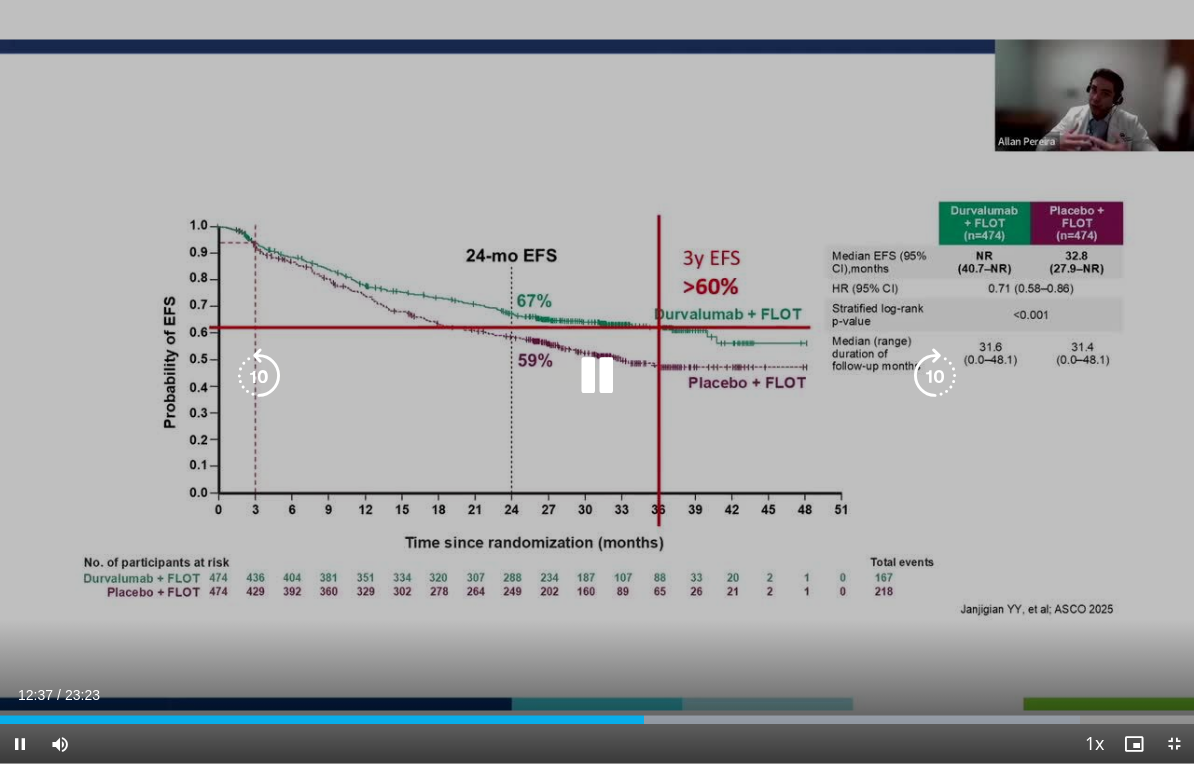 click at bounding box center [597, 389] 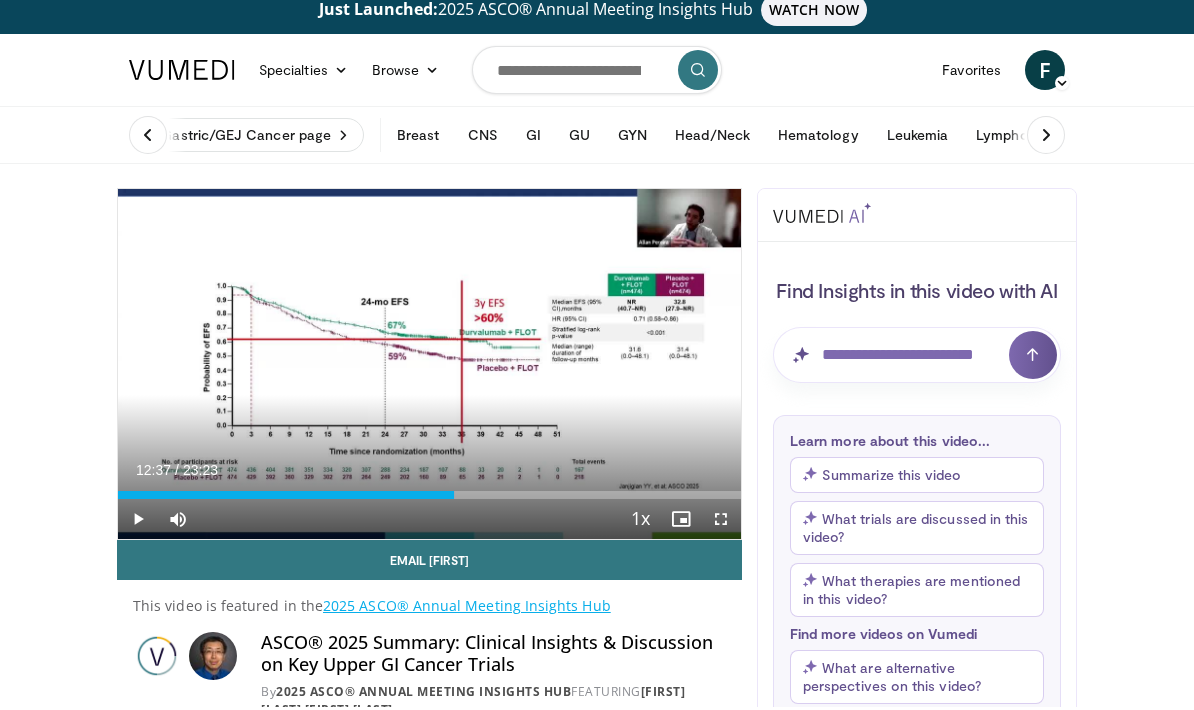 click at bounding box center [138, 523] 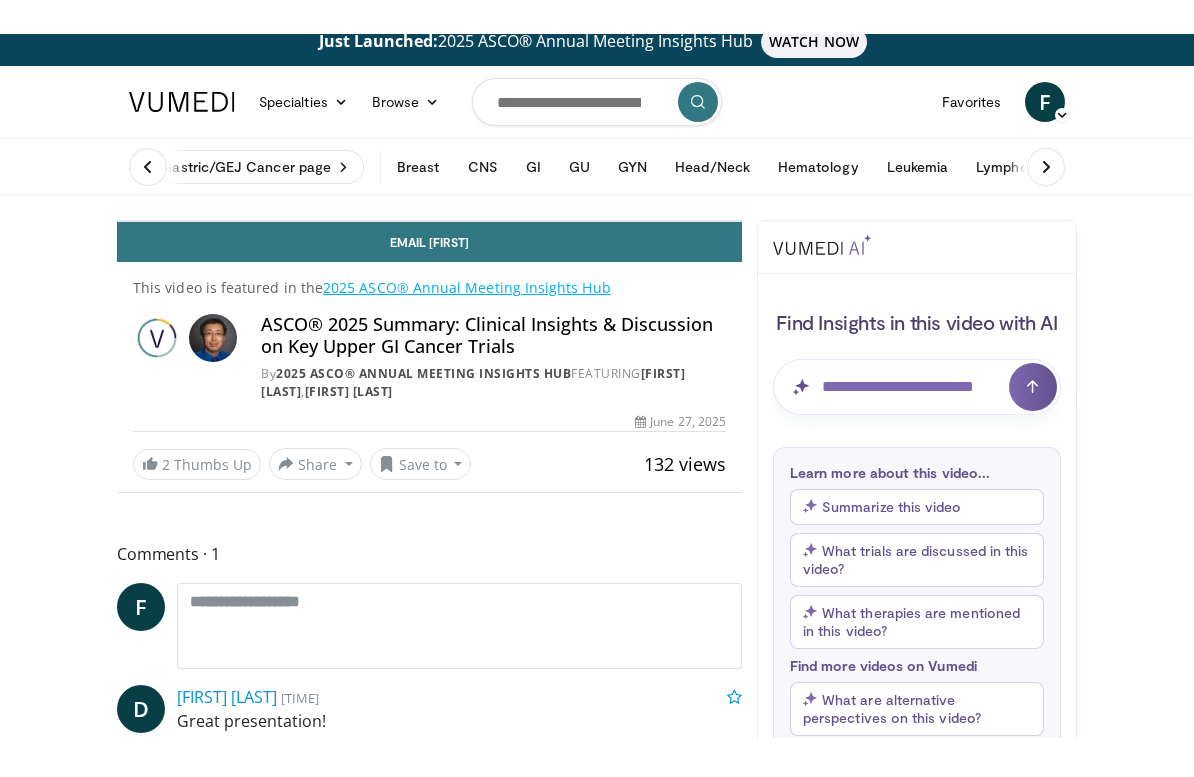 scroll, scrollTop: 24, scrollLeft: 0, axis: vertical 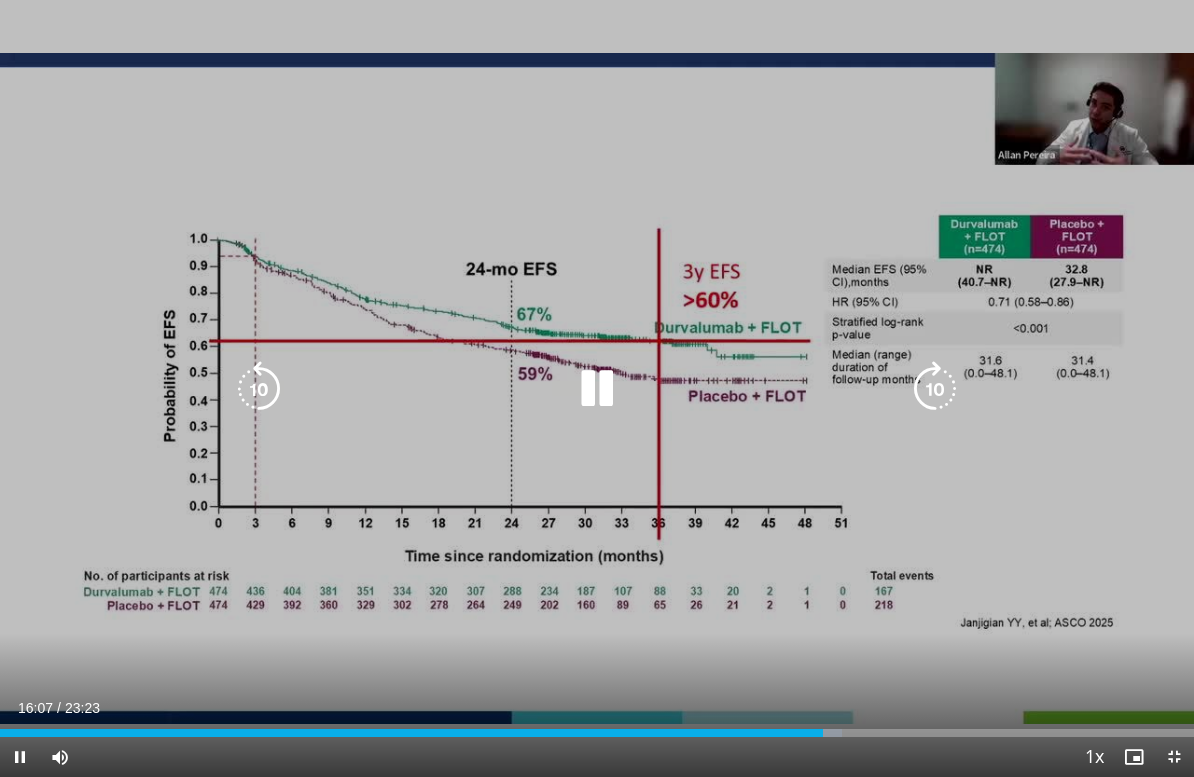 click at bounding box center [935, 389] 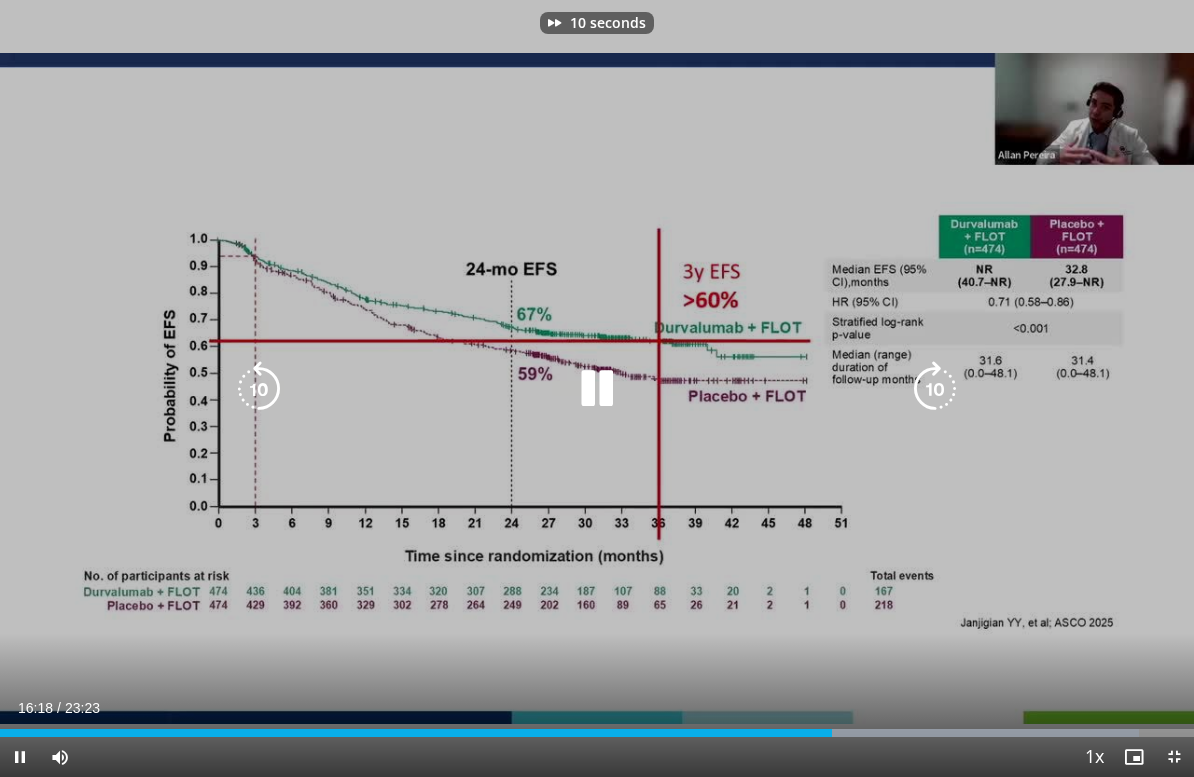 click at bounding box center (935, 389) 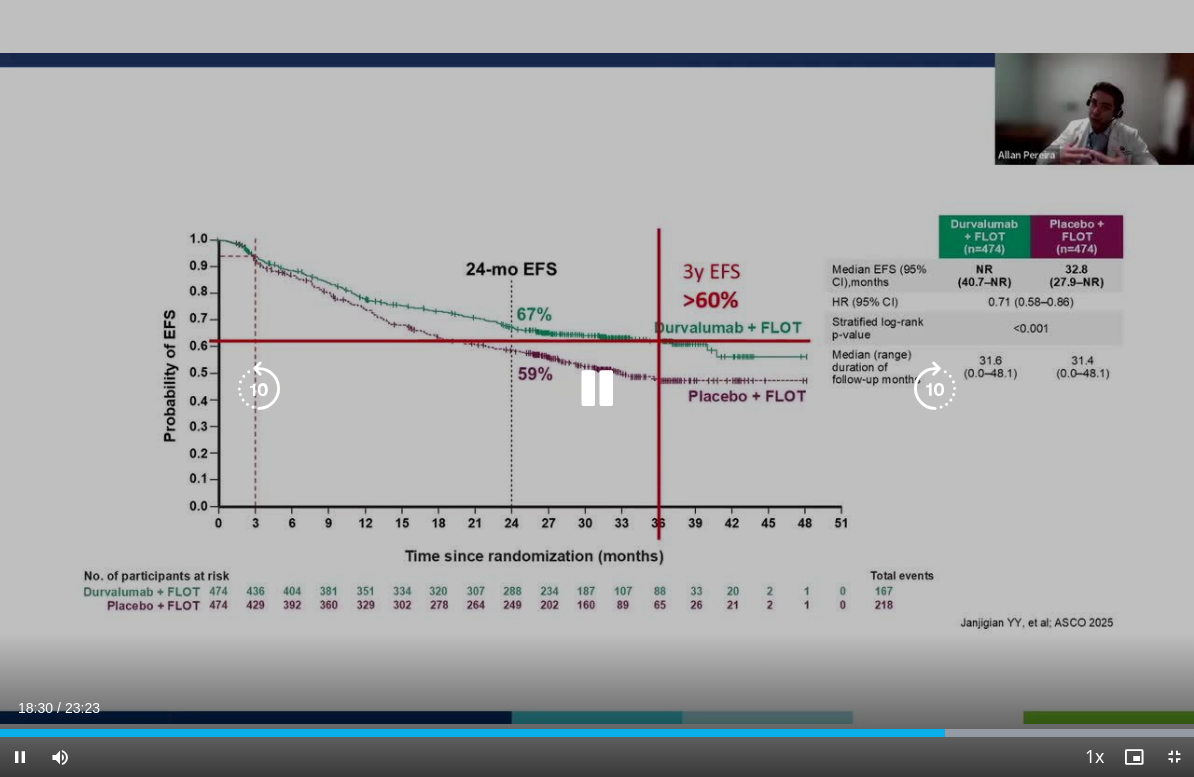 click at bounding box center [597, 389] 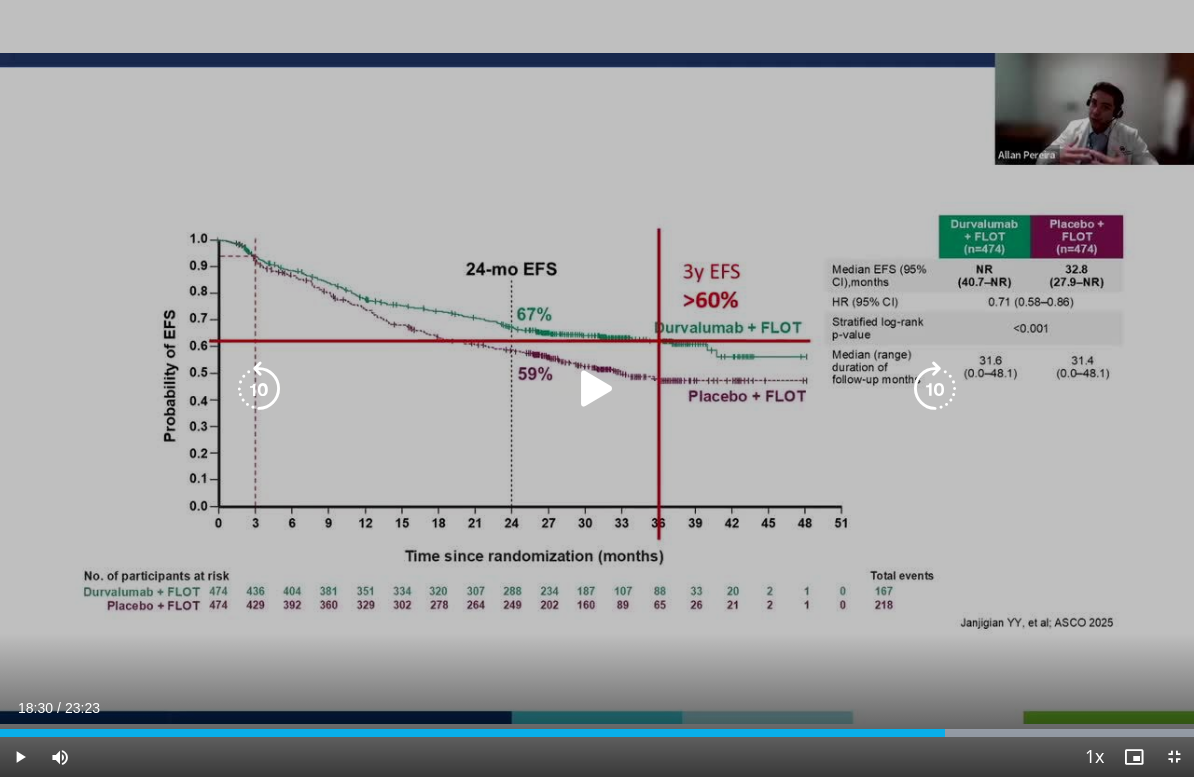 click at bounding box center [597, 389] 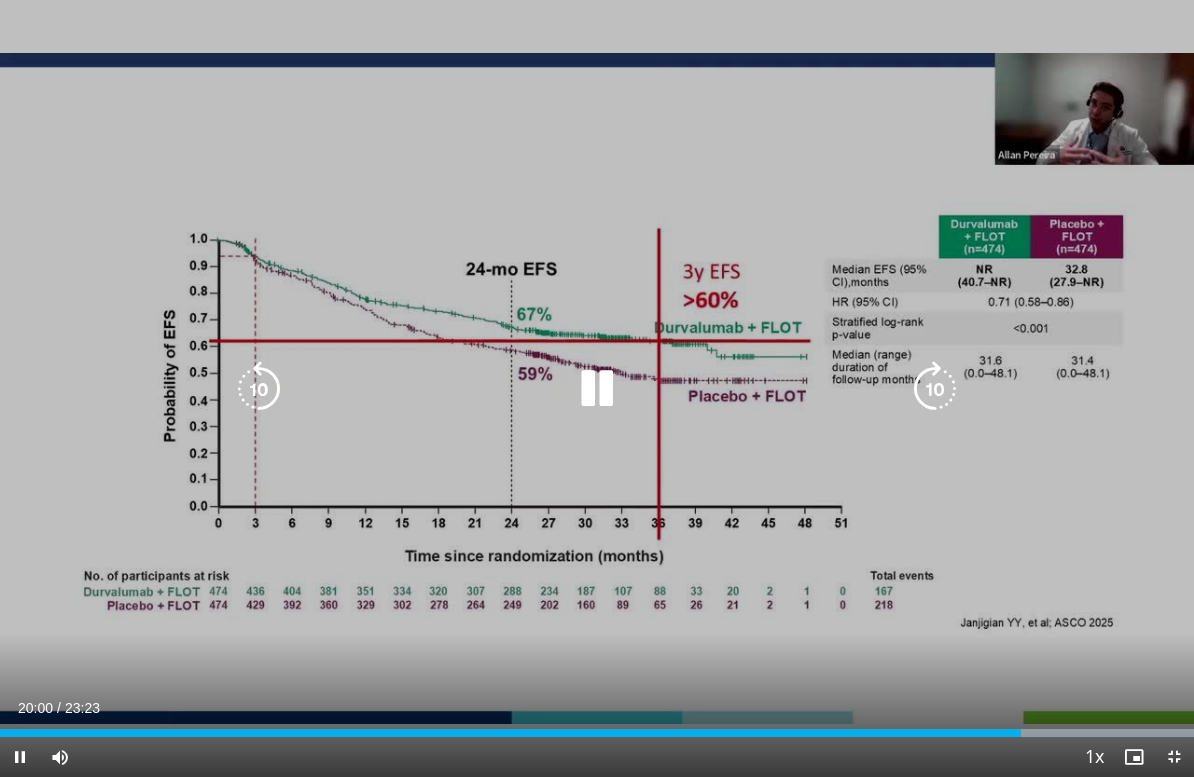 click at bounding box center (597, 389) 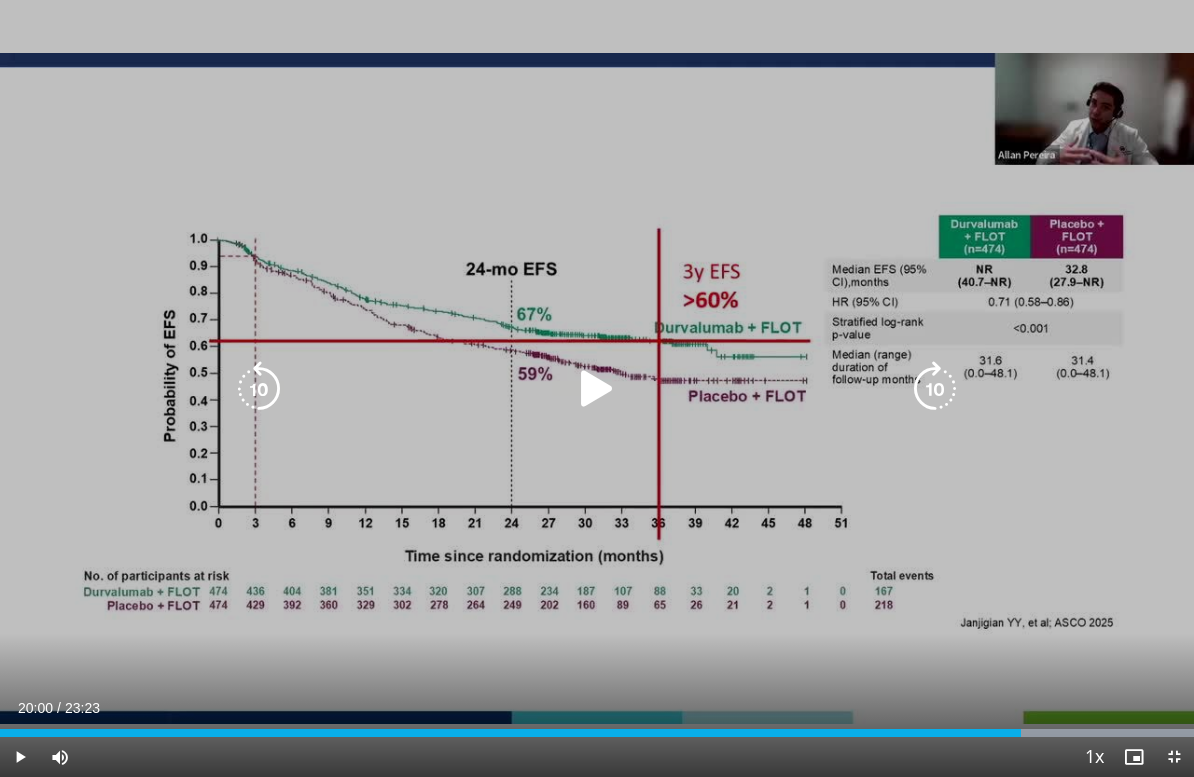 click on "20 seconds
Tap to unmute" at bounding box center (597, 388) 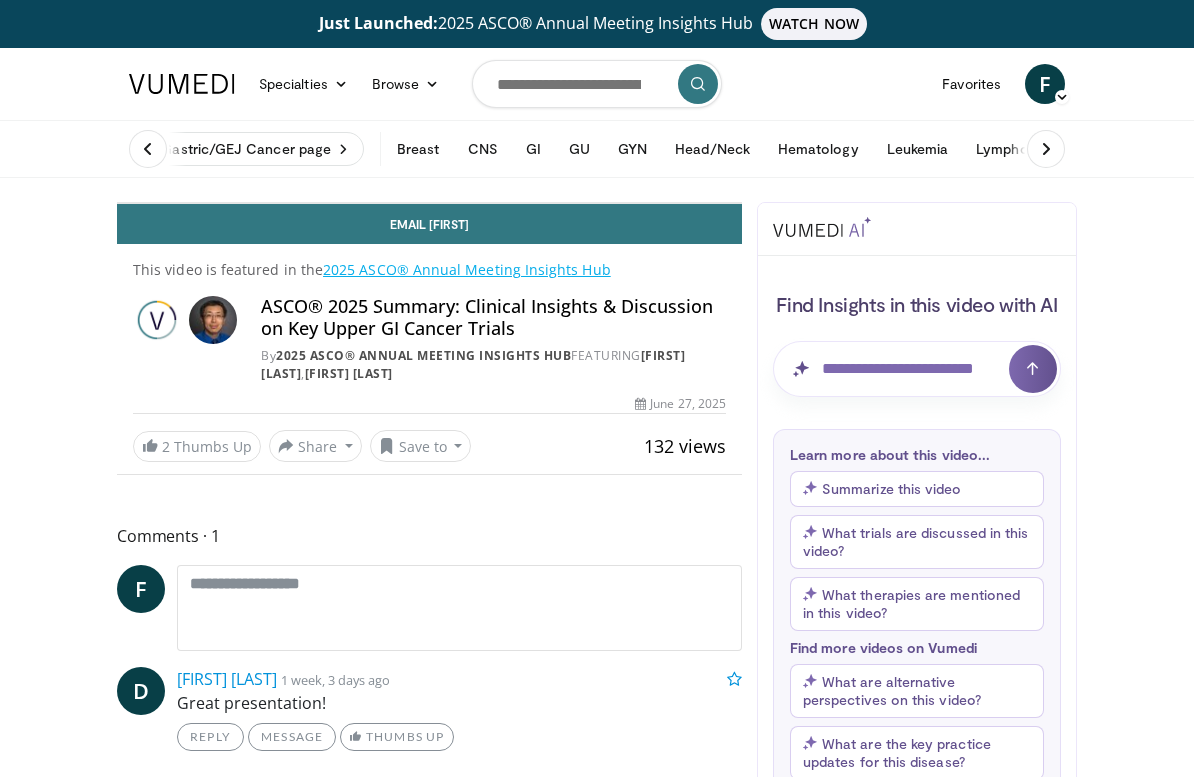 scroll, scrollTop: 0, scrollLeft: 0, axis: both 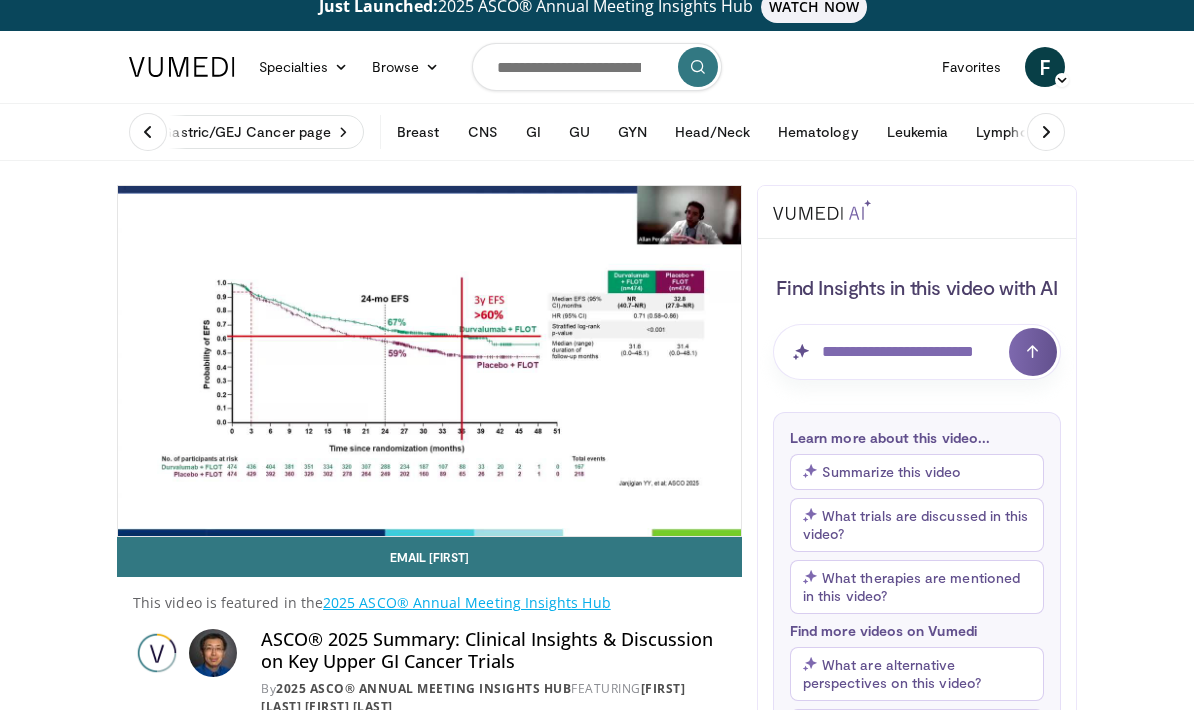 click on "Email
Richard" at bounding box center (429, 557) 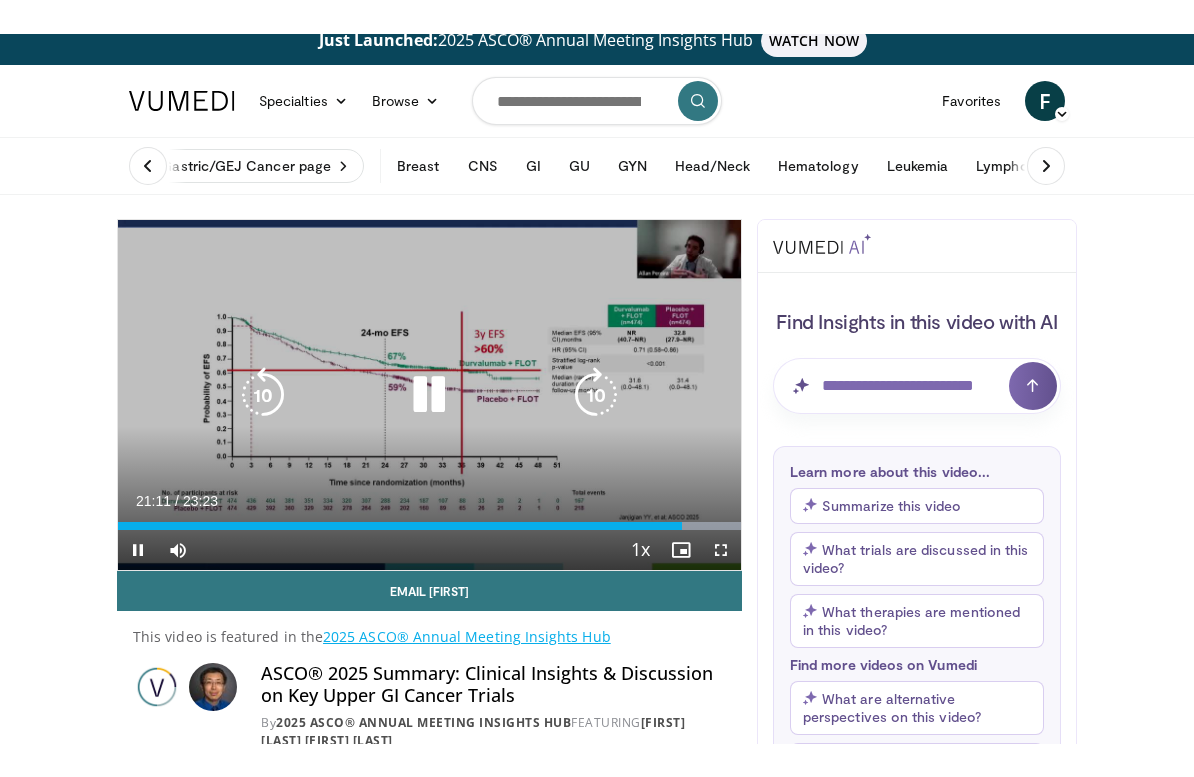 scroll, scrollTop: 24, scrollLeft: 0, axis: vertical 